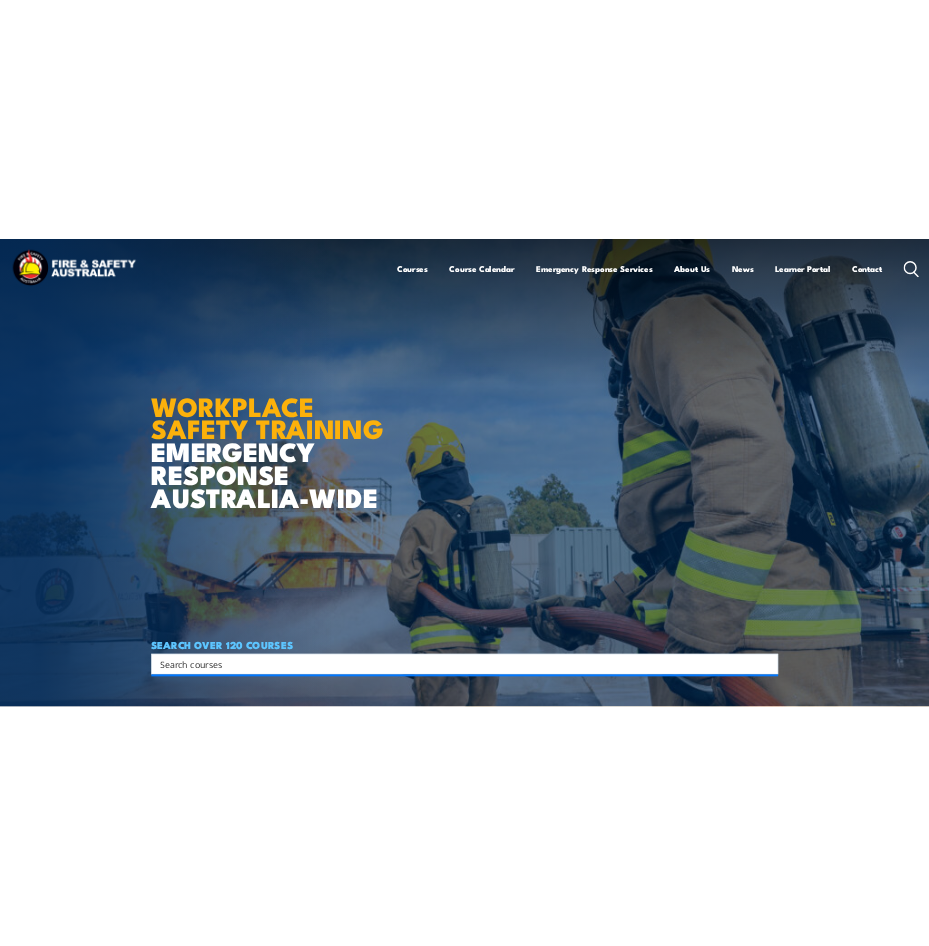 scroll, scrollTop: 0, scrollLeft: 0, axis: both 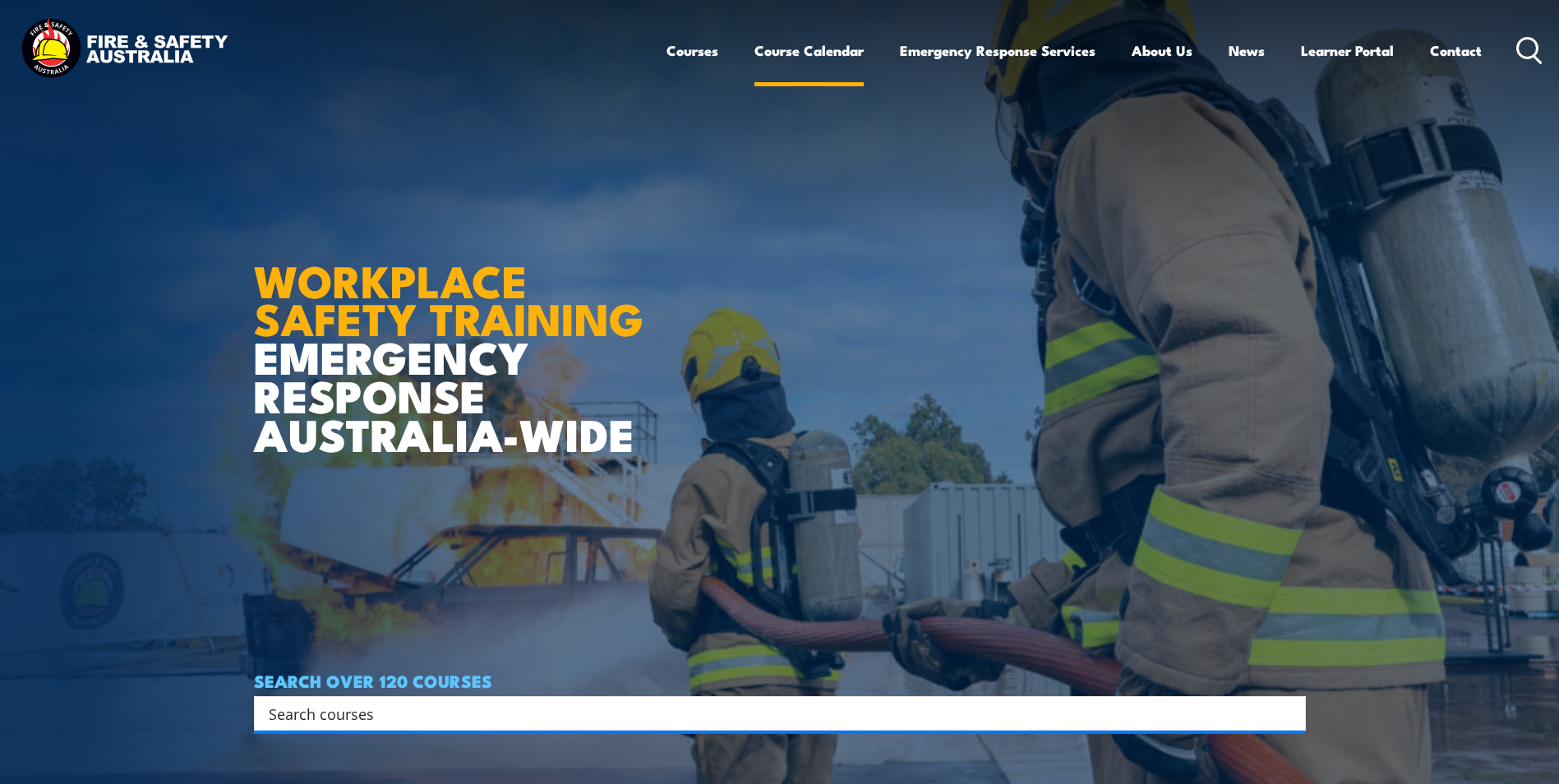 click on "Course Calendar" at bounding box center [809, 50] 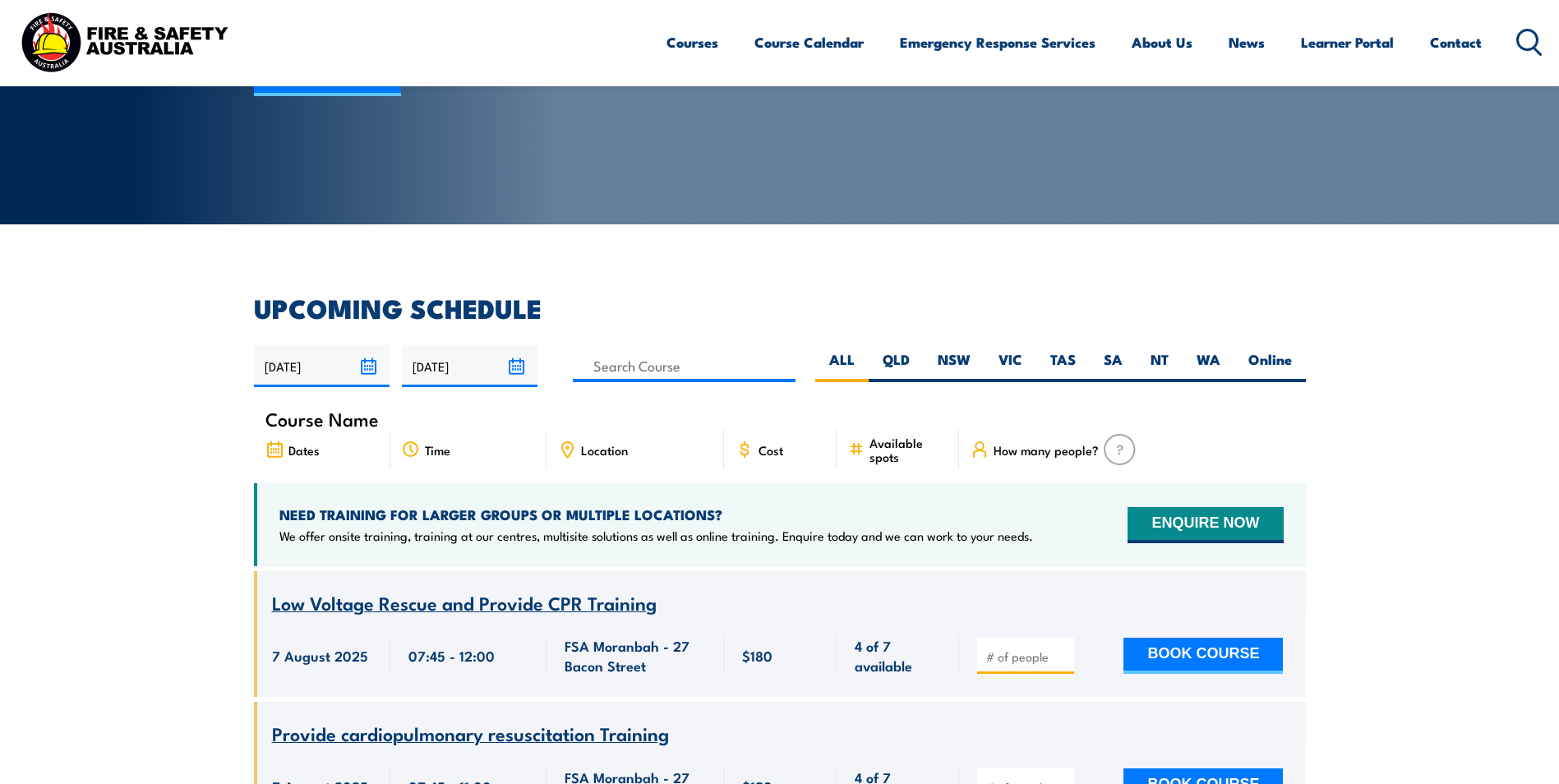 scroll, scrollTop: 247, scrollLeft: 0, axis: vertical 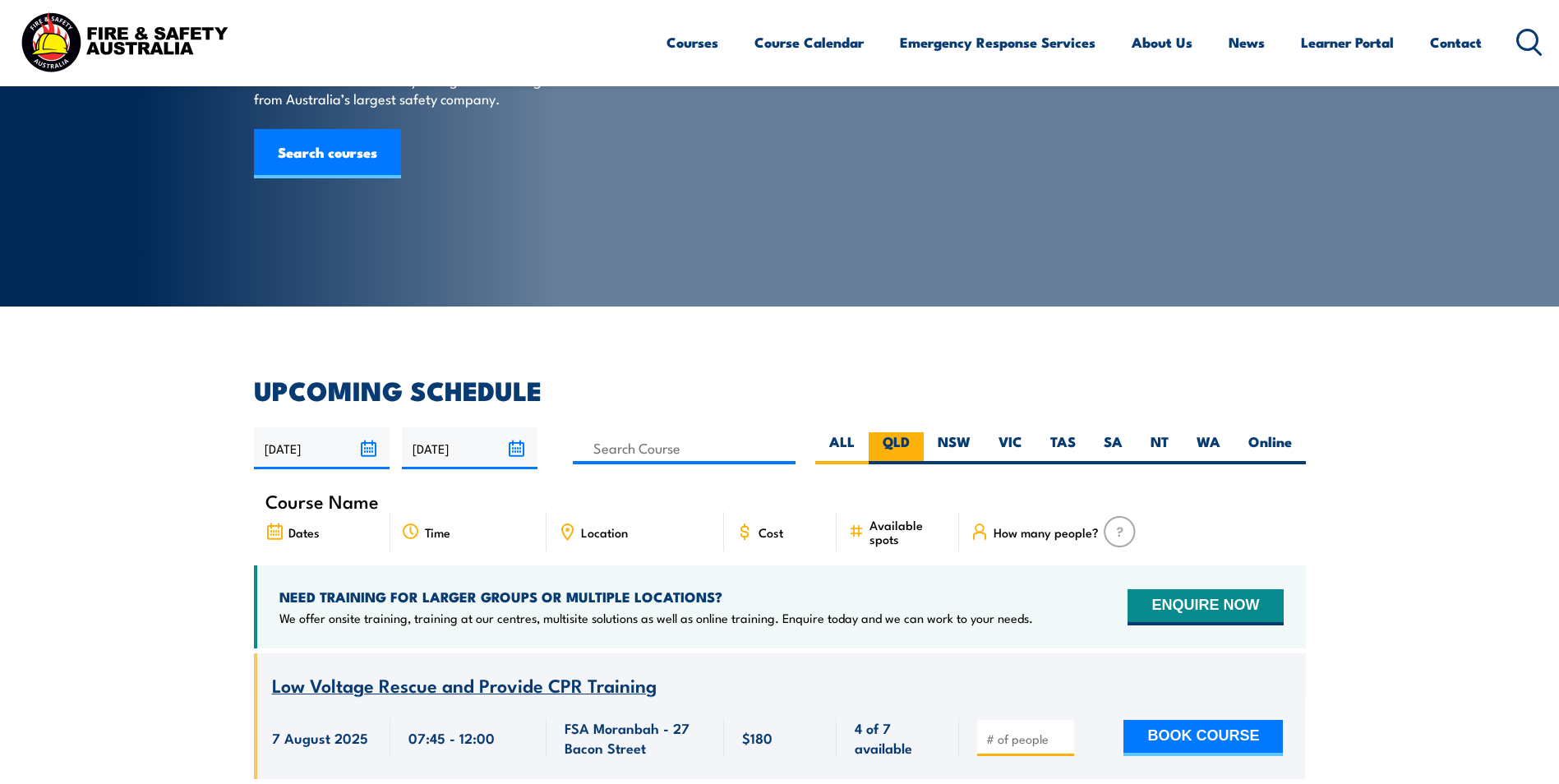 click on "QLD" at bounding box center [896, 448] 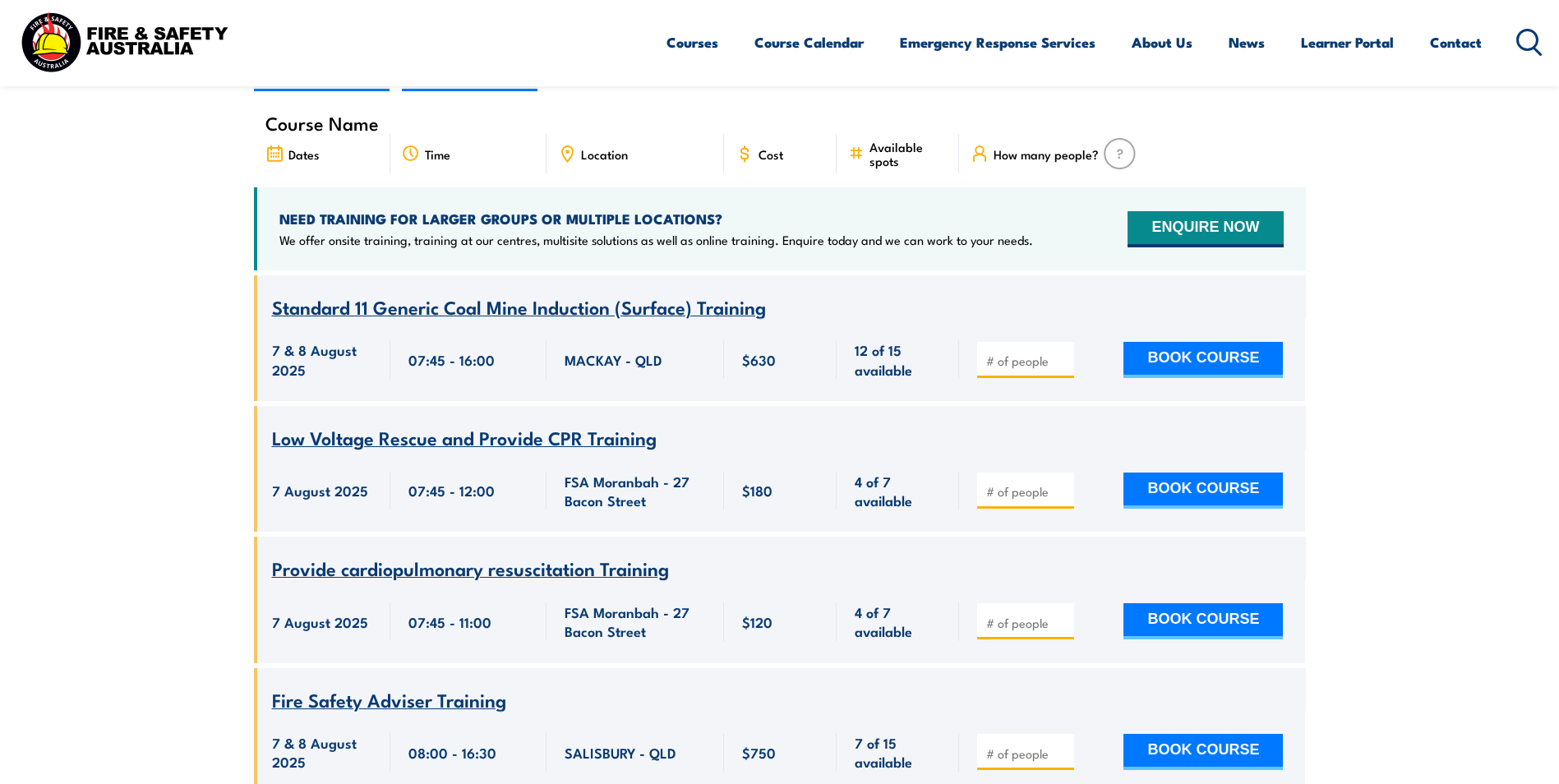 scroll, scrollTop: 0, scrollLeft: 0, axis: both 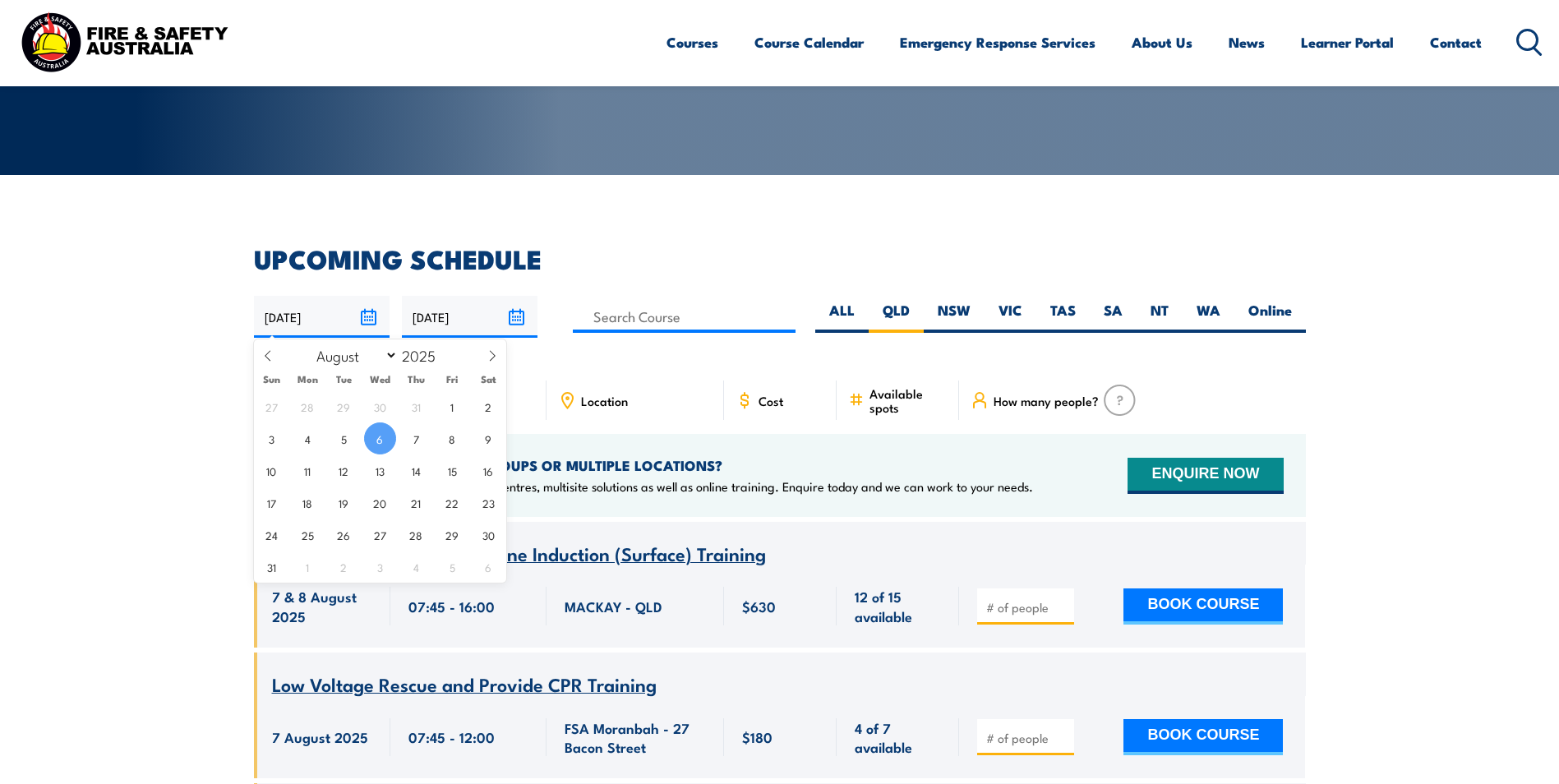 click on "[DATE]" at bounding box center [321, 316] 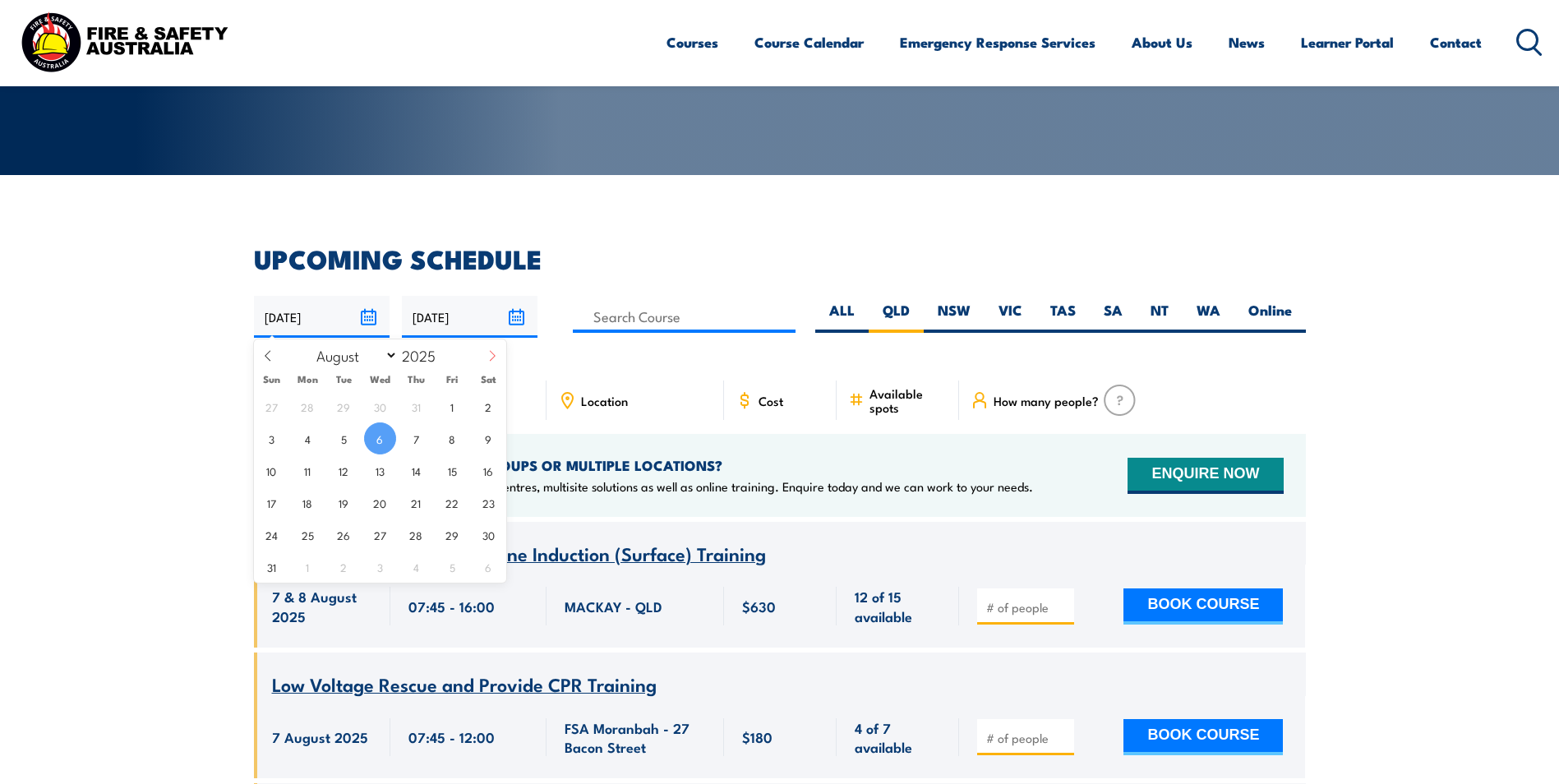 click 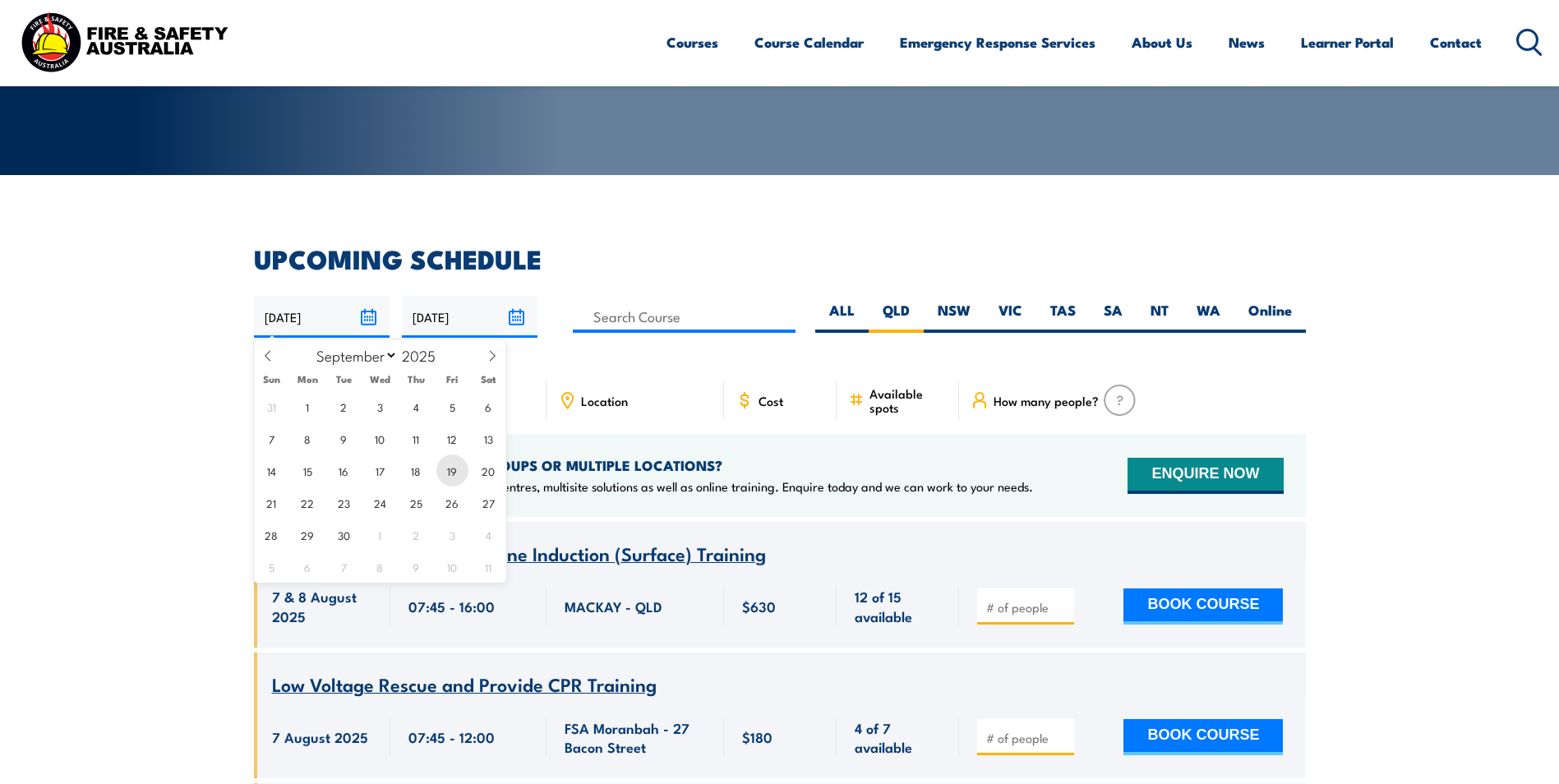 click on "19" at bounding box center (452, 470) 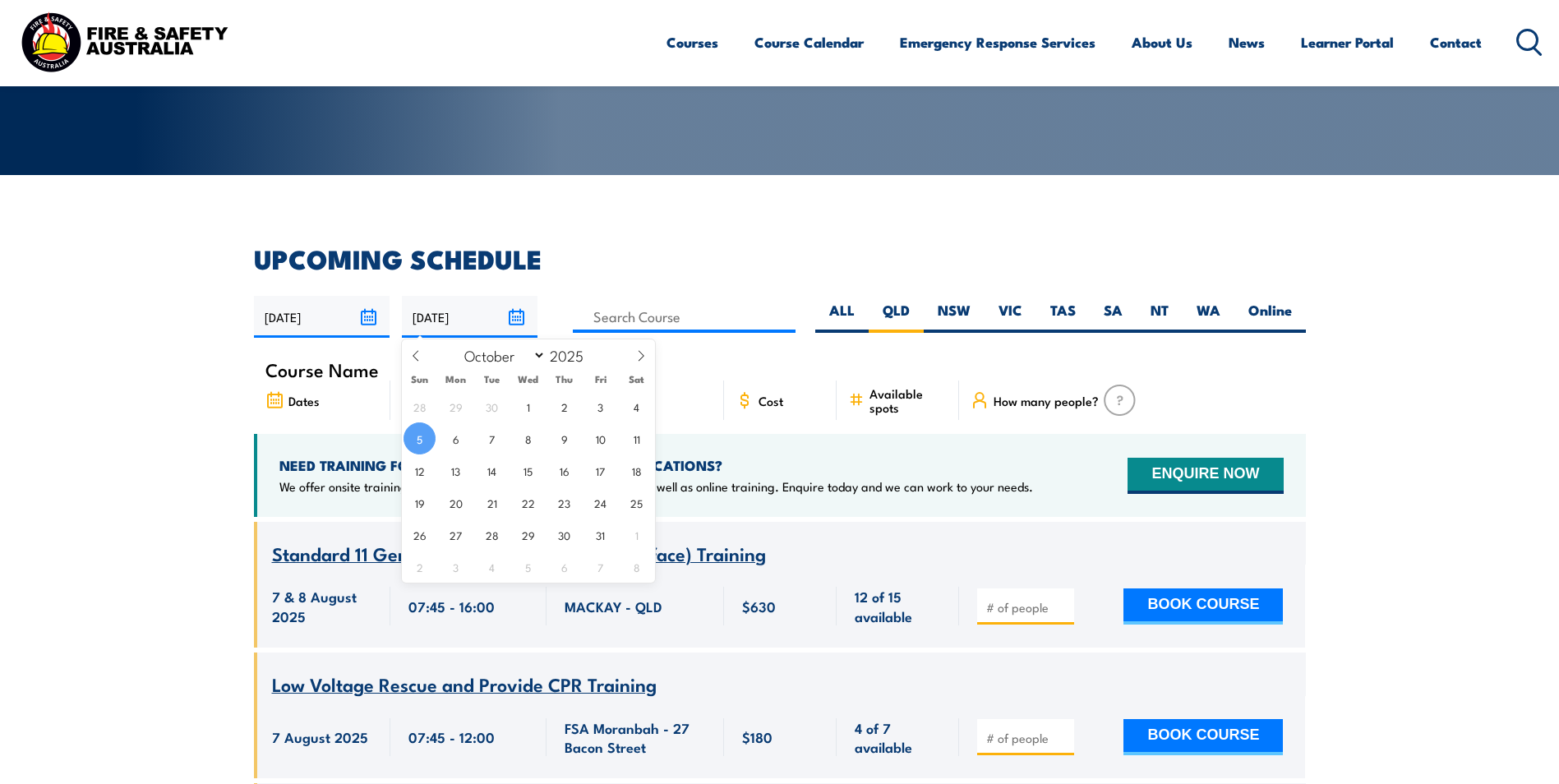 click on "05/10/2025" at bounding box center [469, 316] 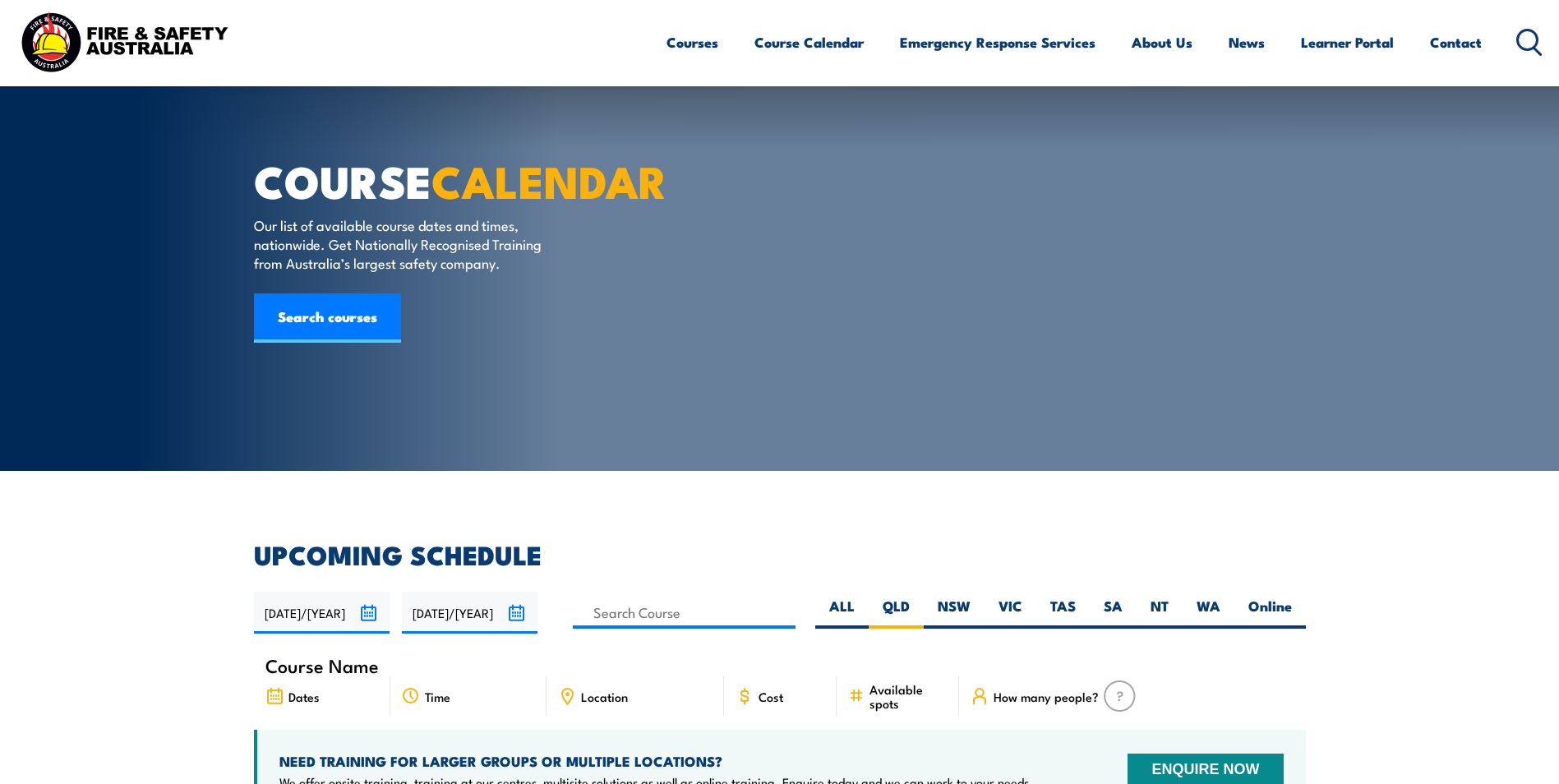 scroll, scrollTop: 542, scrollLeft: 0, axis: vertical 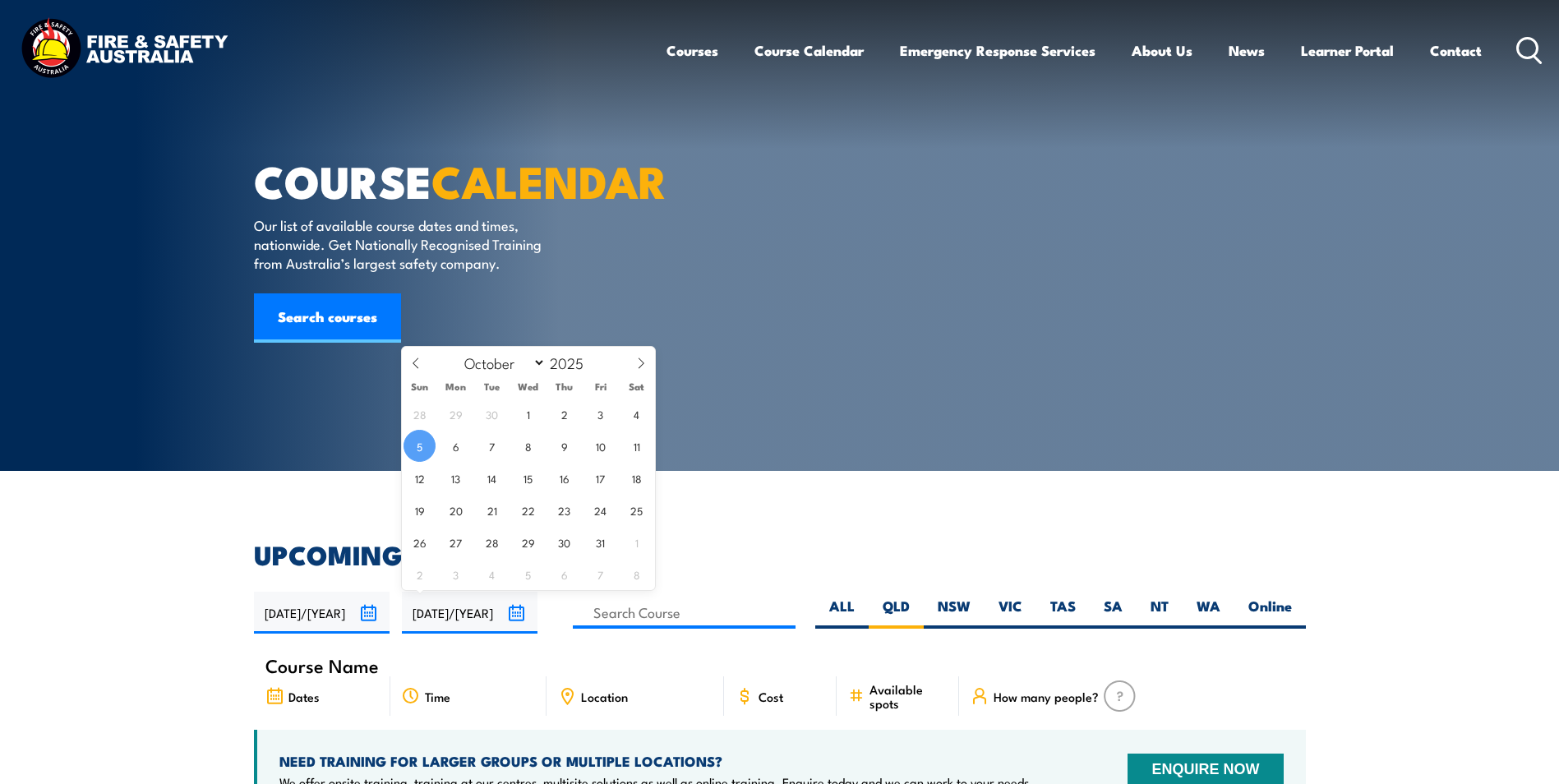 click on "[DATE]" at bounding box center (469, 612) 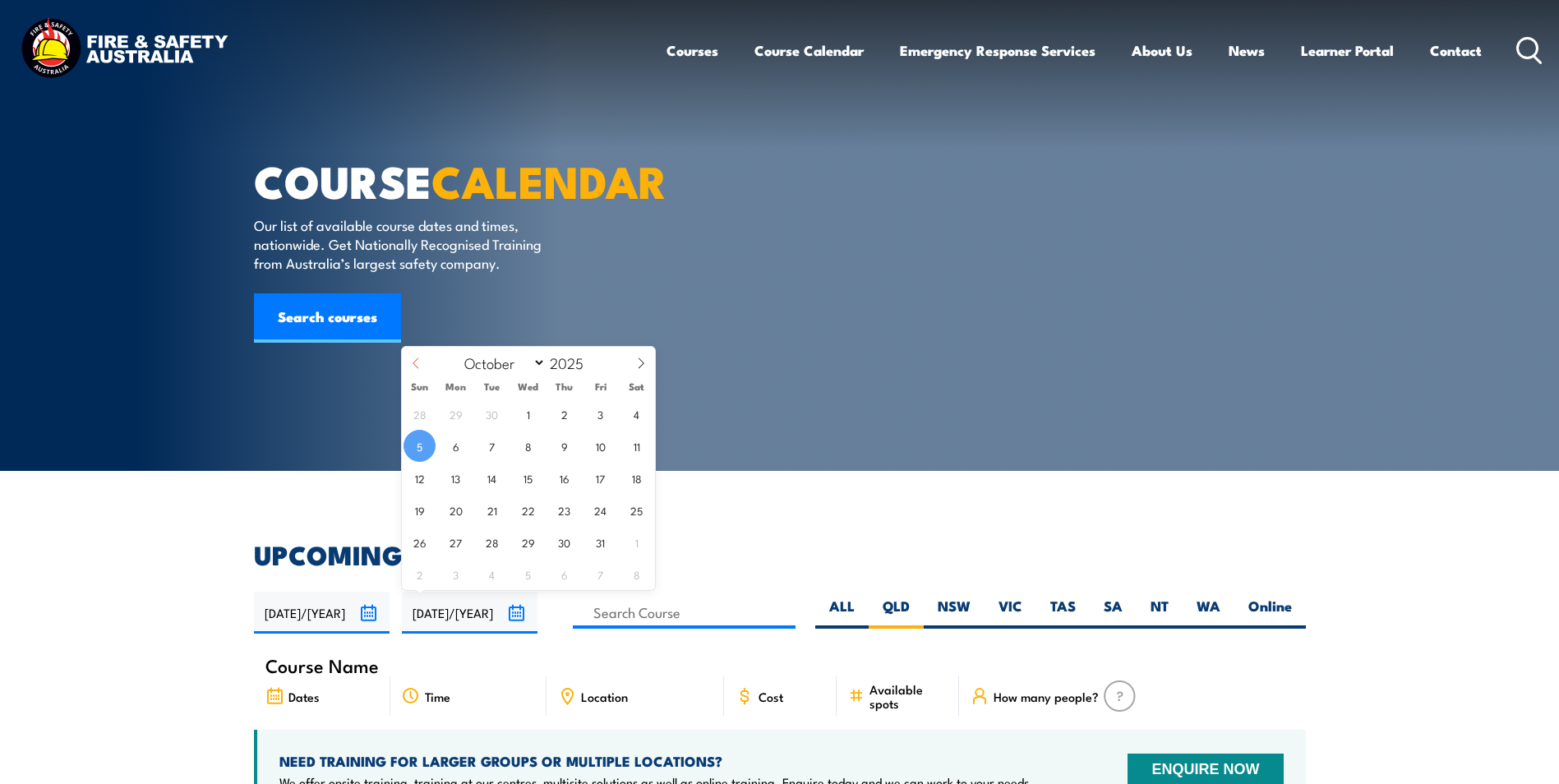 click 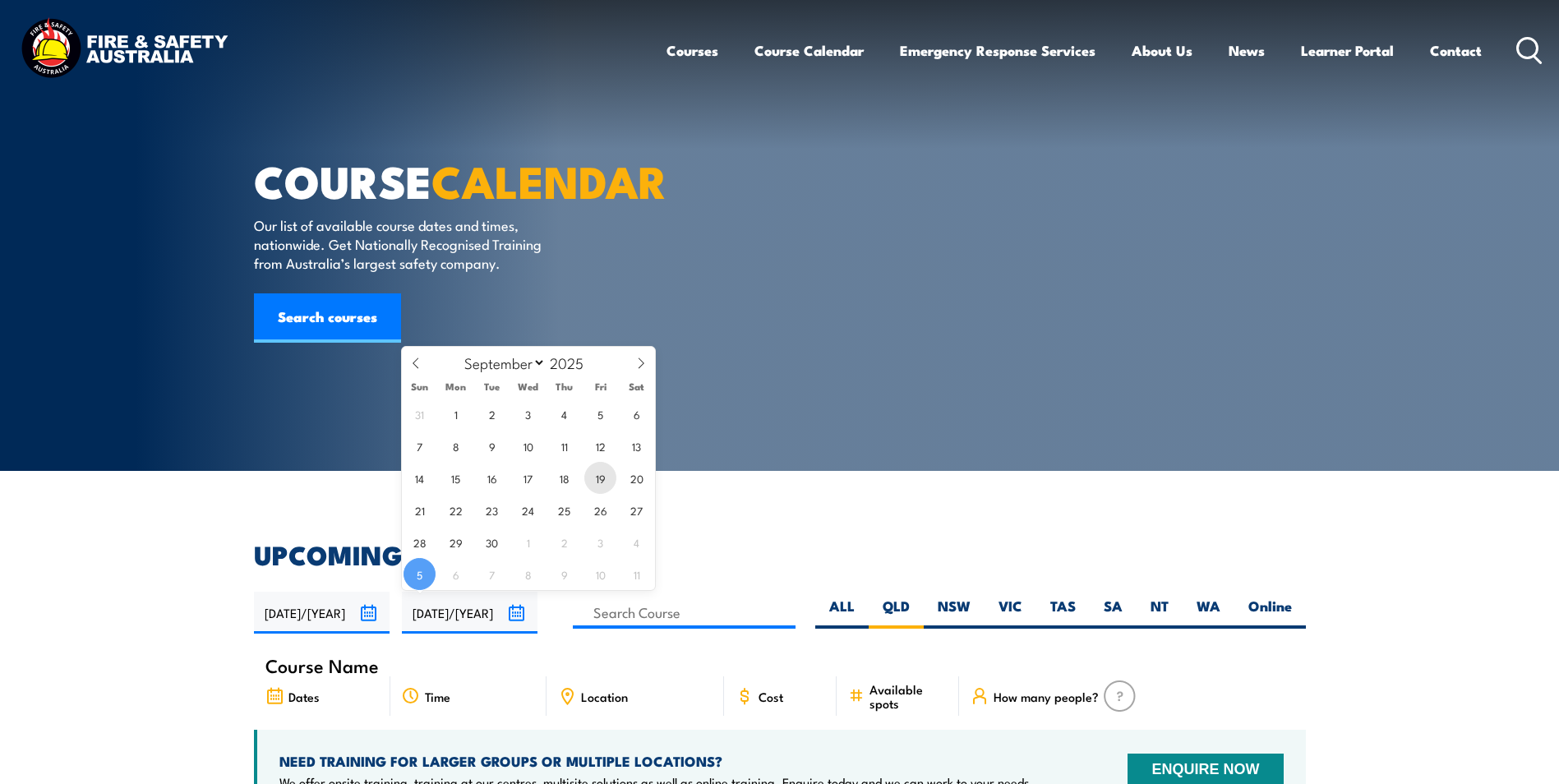 click on "19" at bounding box center (600, 477) 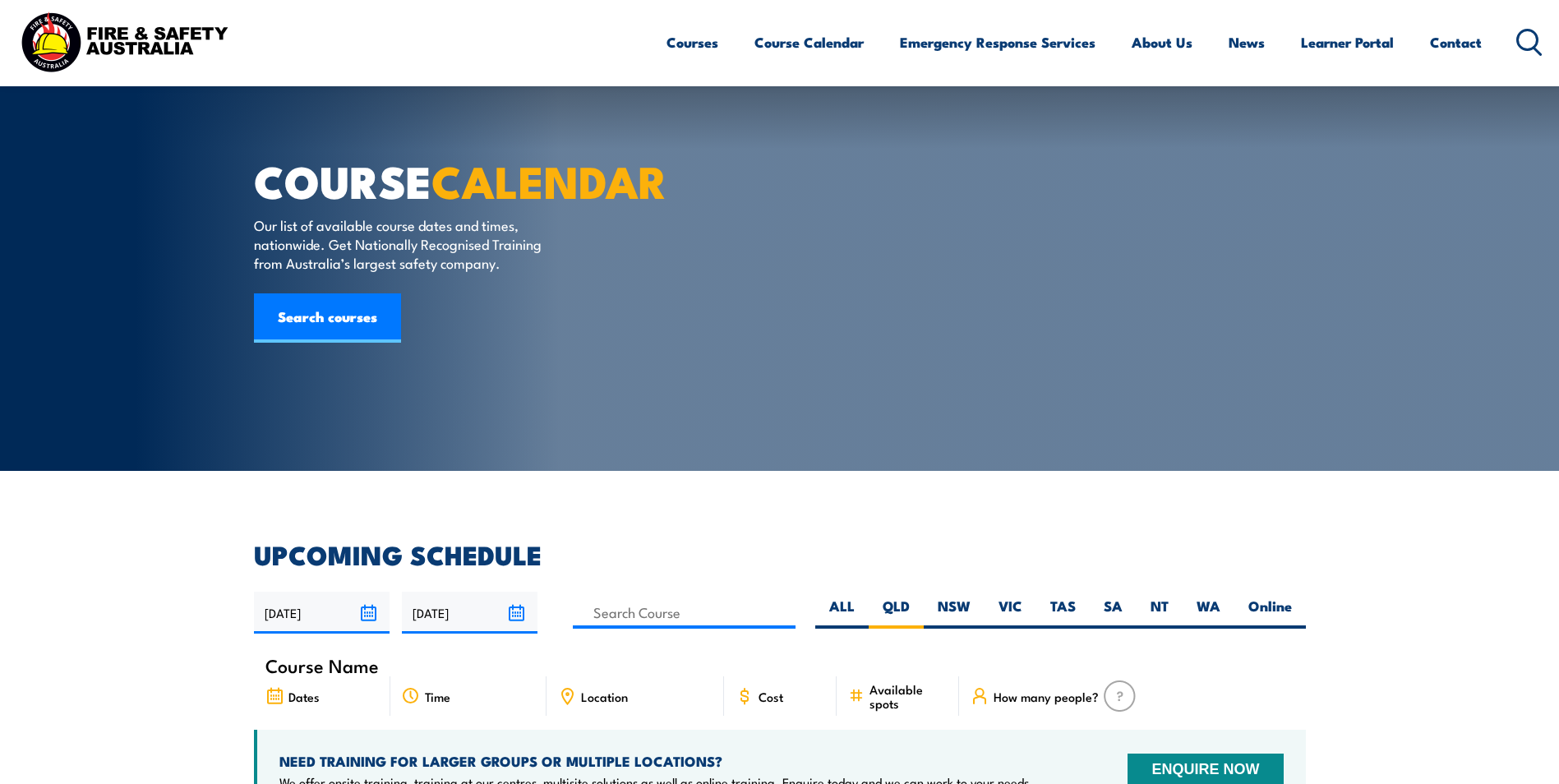scroll, scrollTop: 542, scrollLeft: 0, axis: vertical 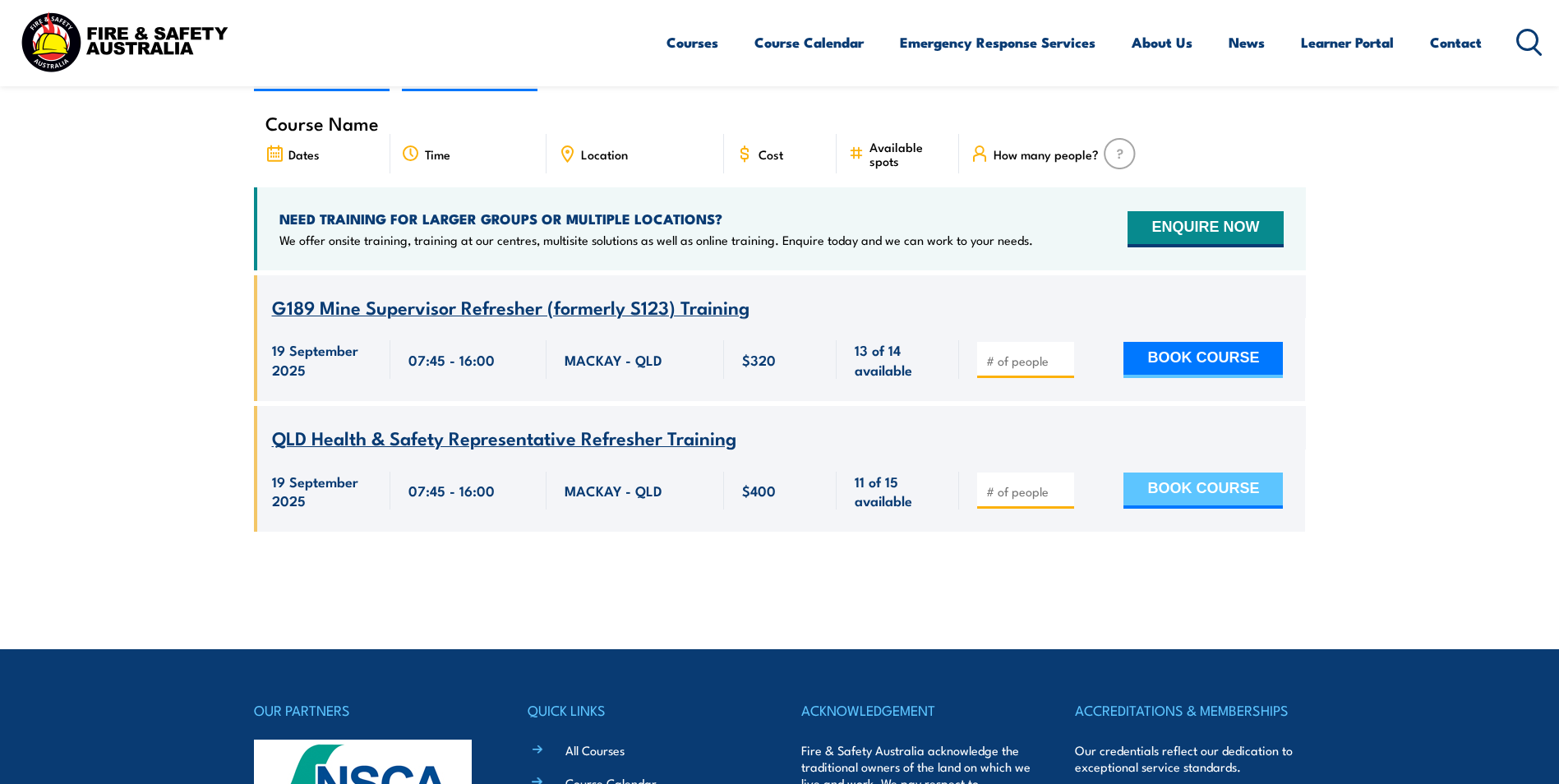 click on "BOOK COURSE" at bounding box center (1203, 491) 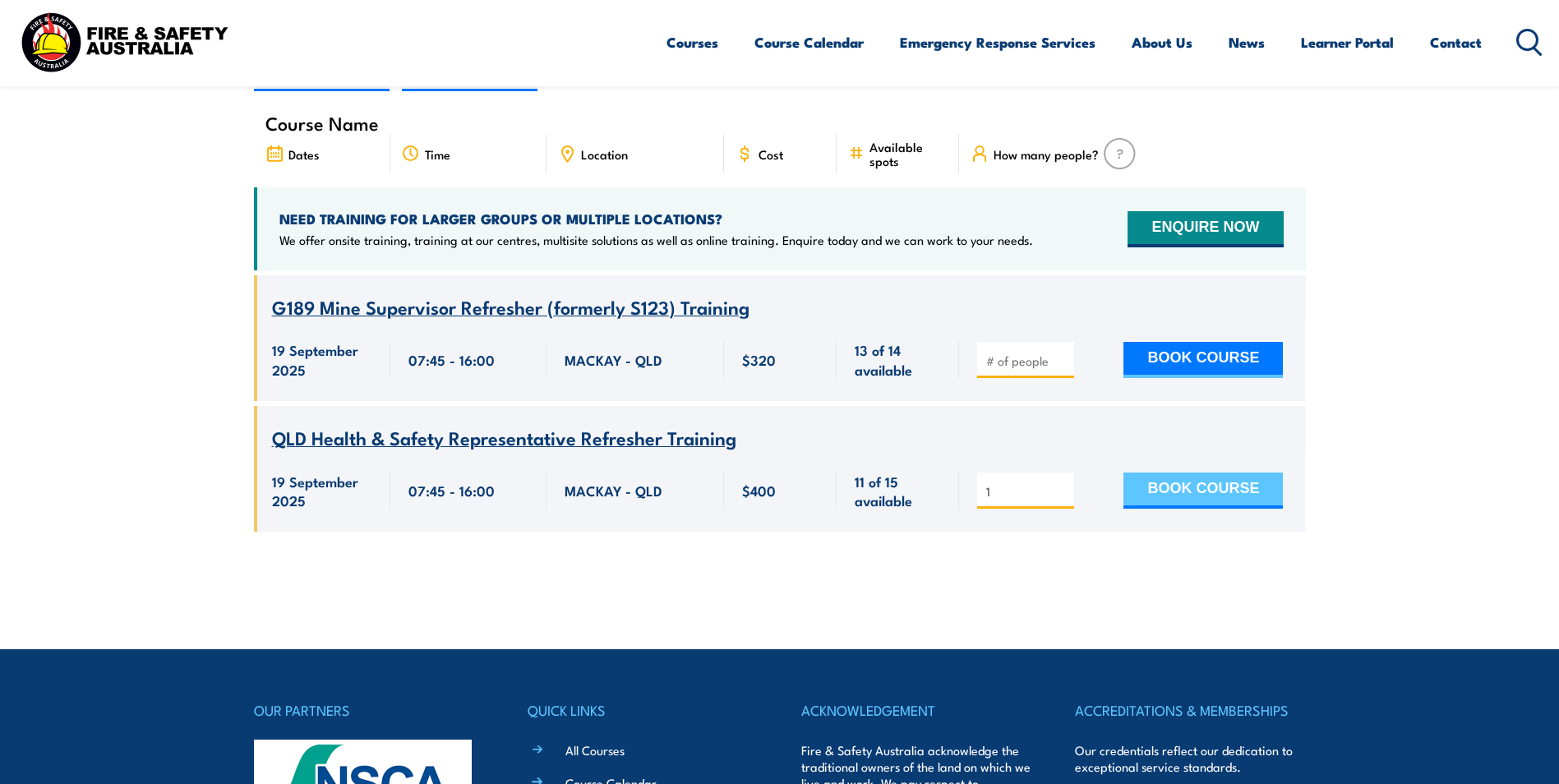 type on "1" 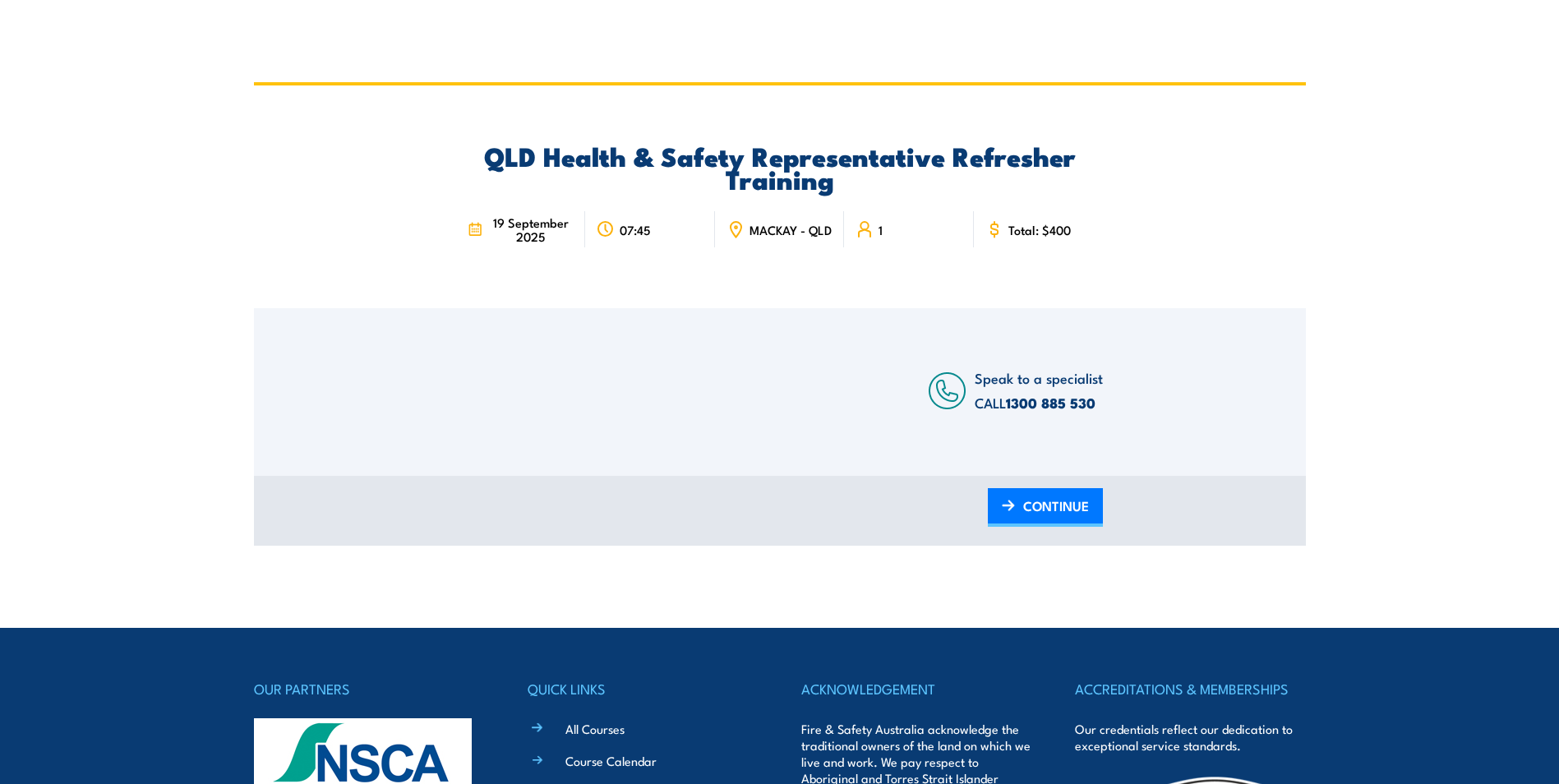 scroll, scrollTop: 0, scrollLeft: 0, axis: both 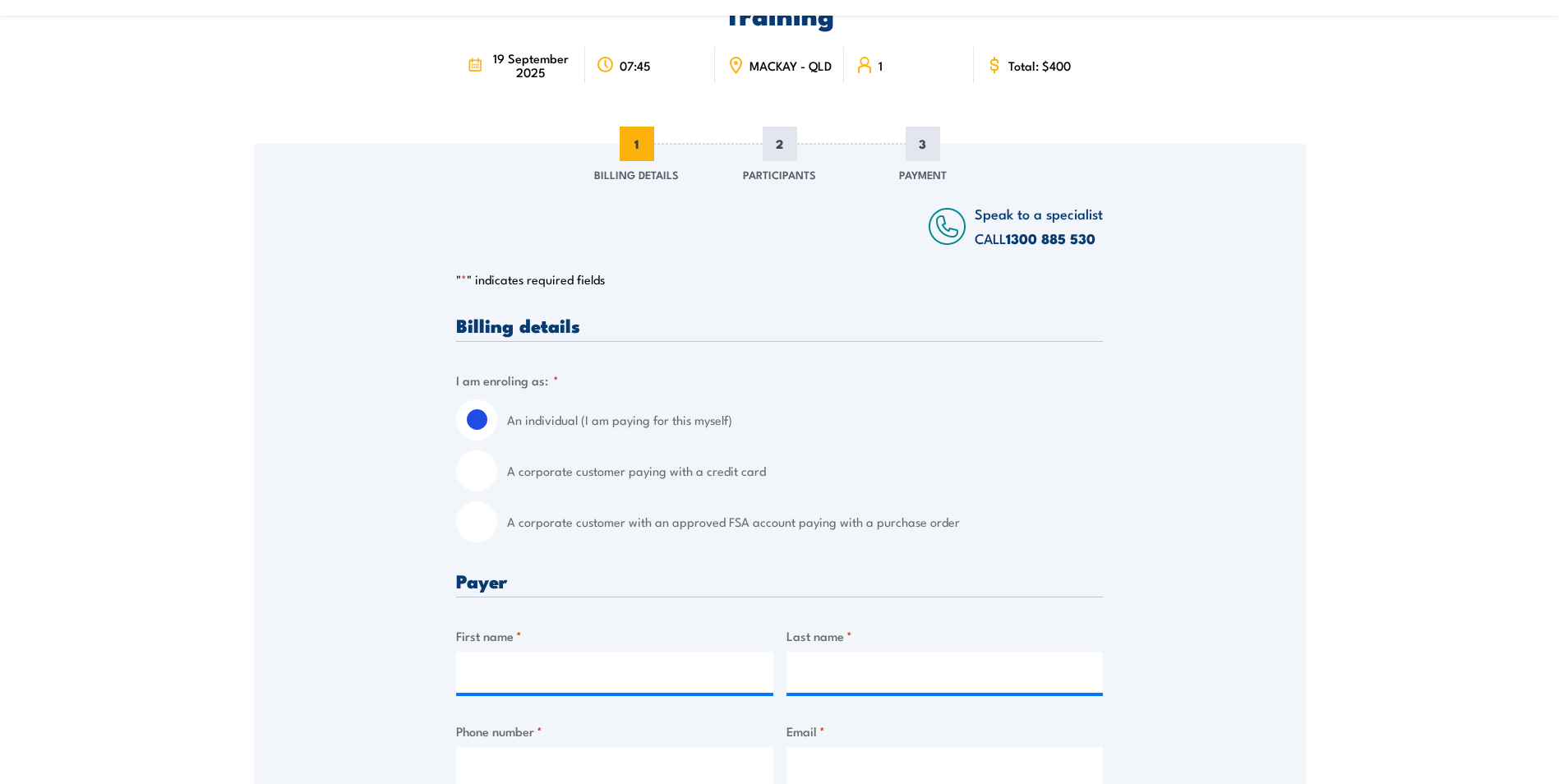 click on "A corporate customer with an approved FSA account paying with a purchase order" at bounding box center [477, 522] 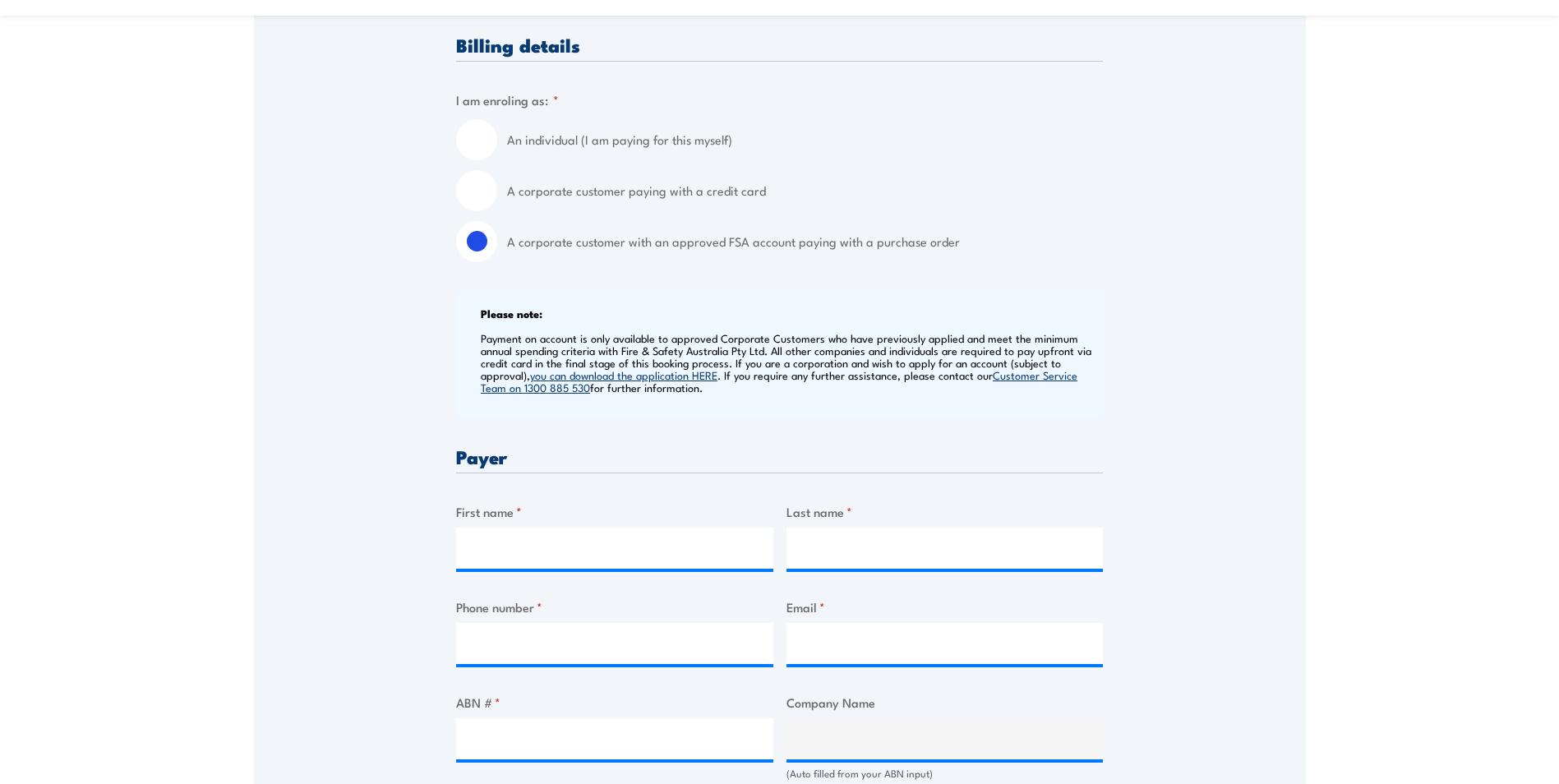 scroll, scrollTop: 493, scrollLeft: 0, axis: vertical 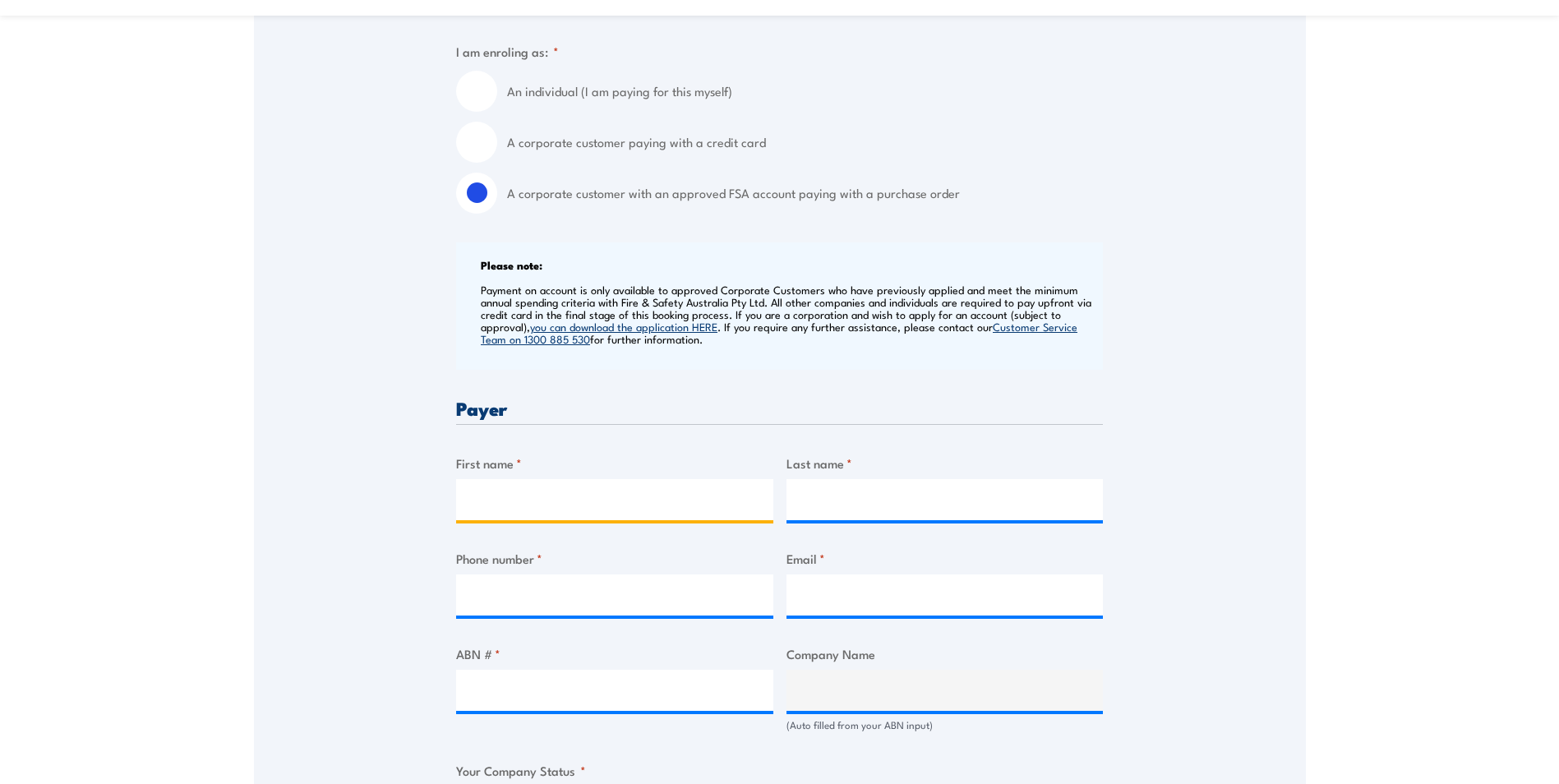 click on "First name *" at bounding box center [615, 500] 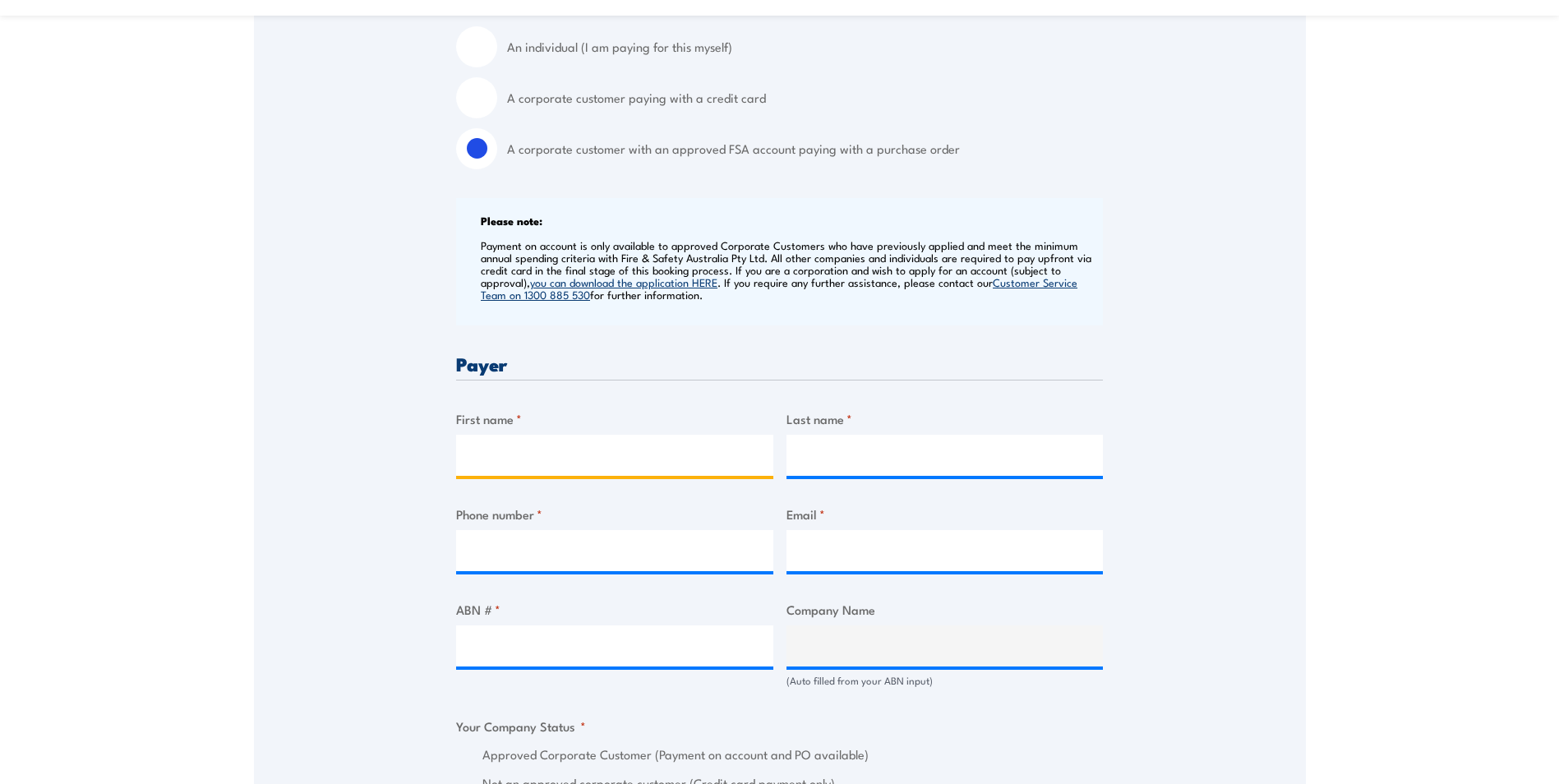 scroll, scrollTop: 575, scrollLeft: 0, axis: vertical 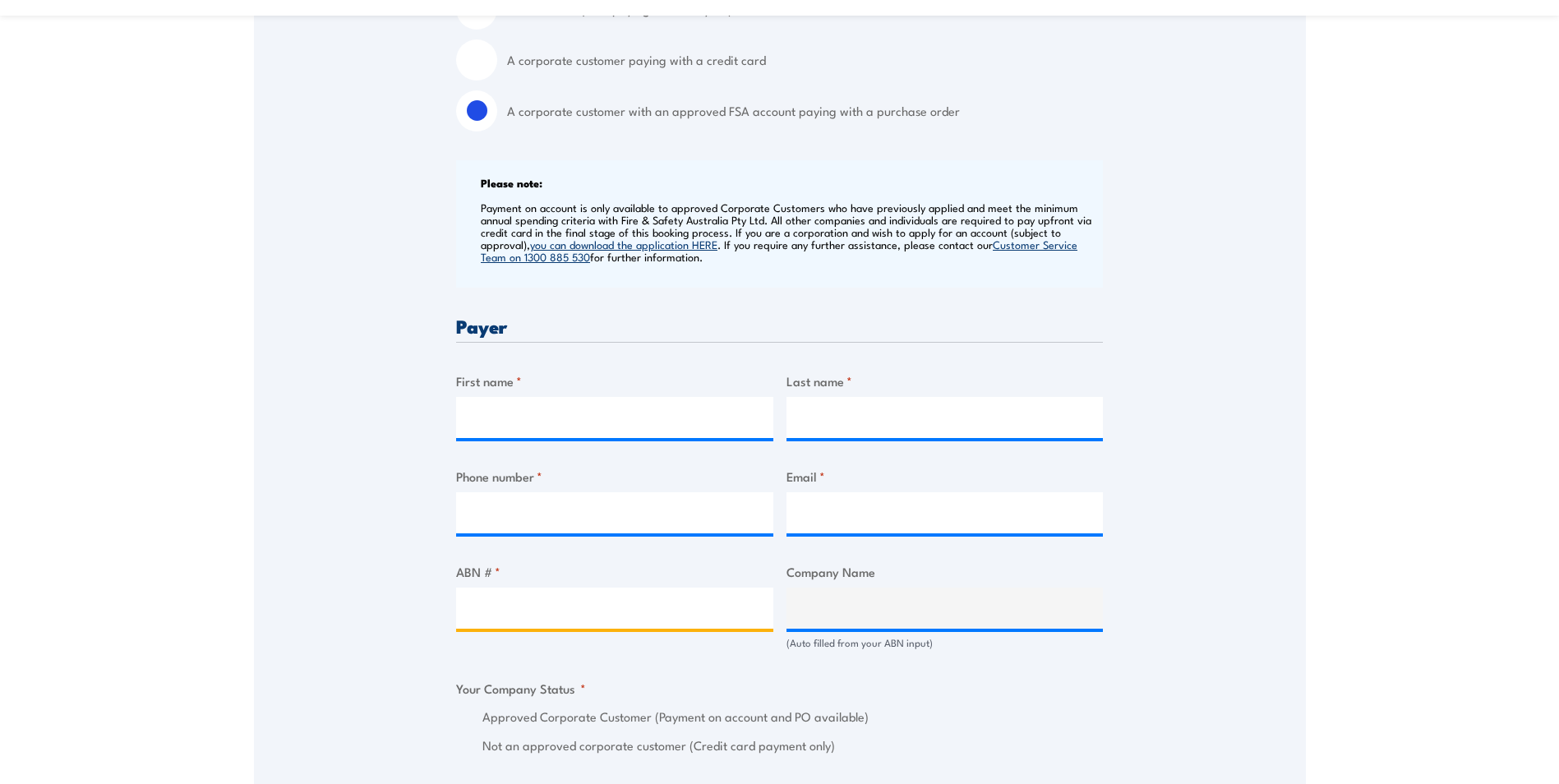 click on "ABN # *" at bounding box center [615, 608] 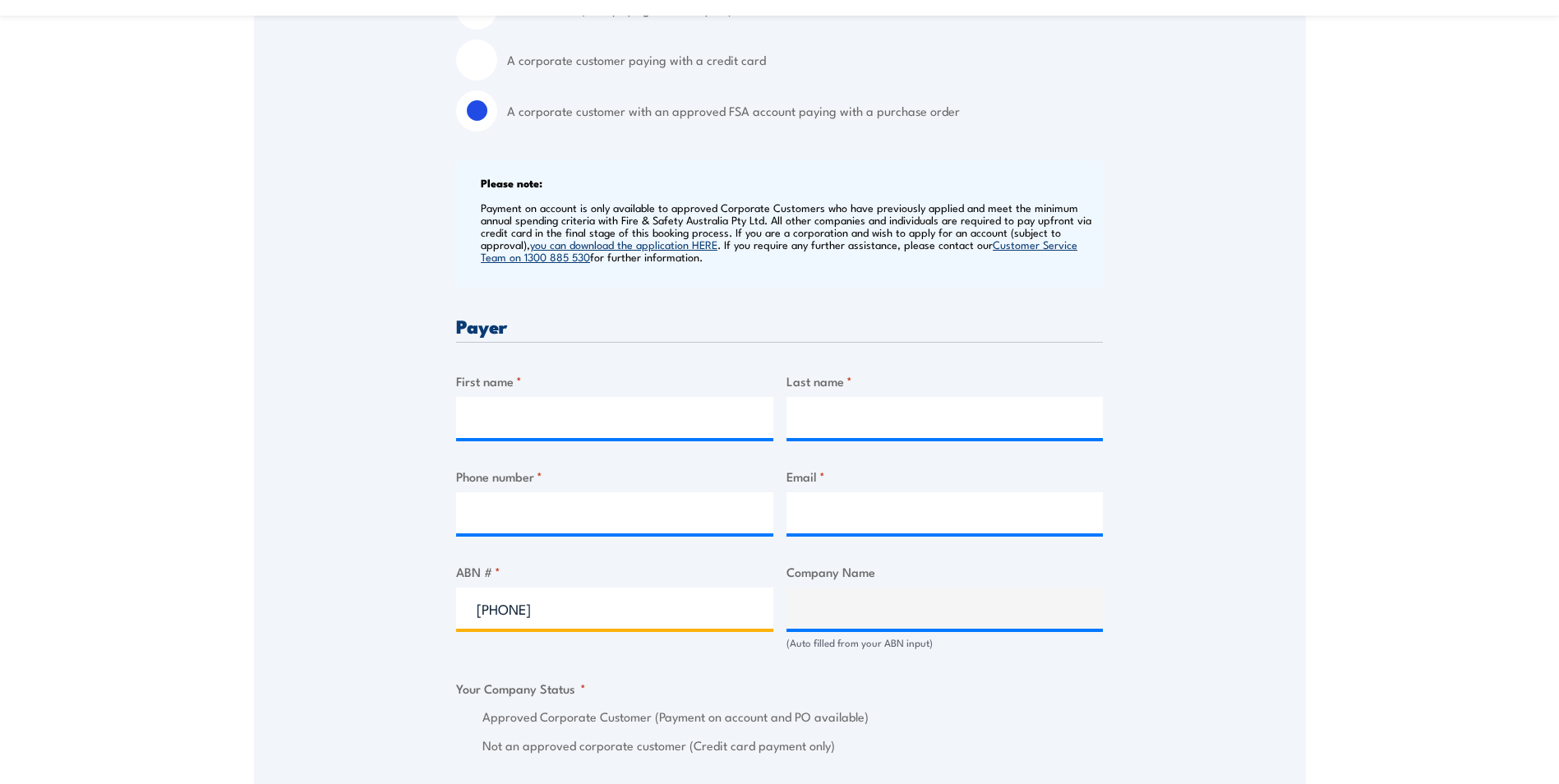 type on "87427896923" 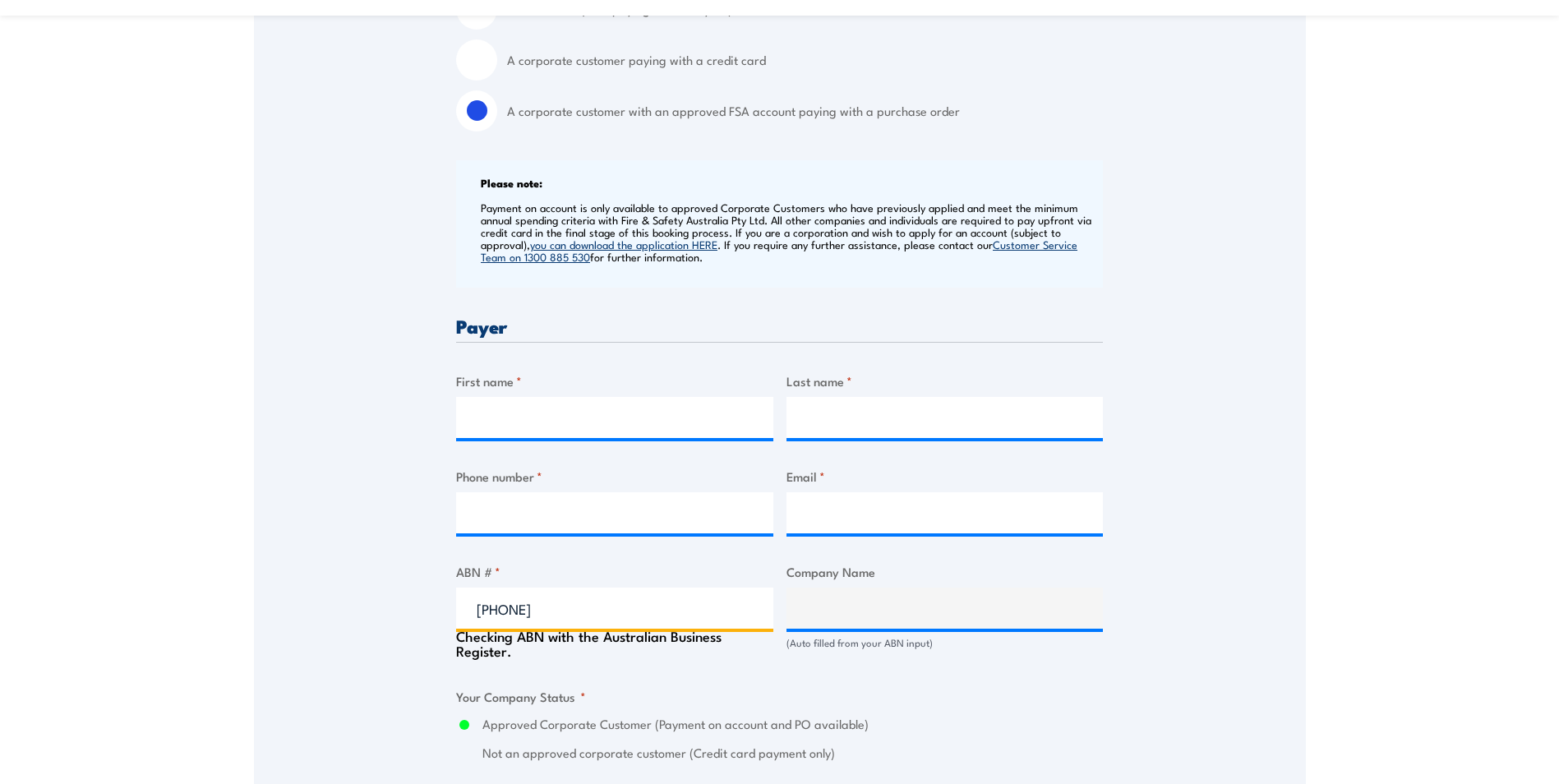 type on "Mackay Hospital and Health Service" 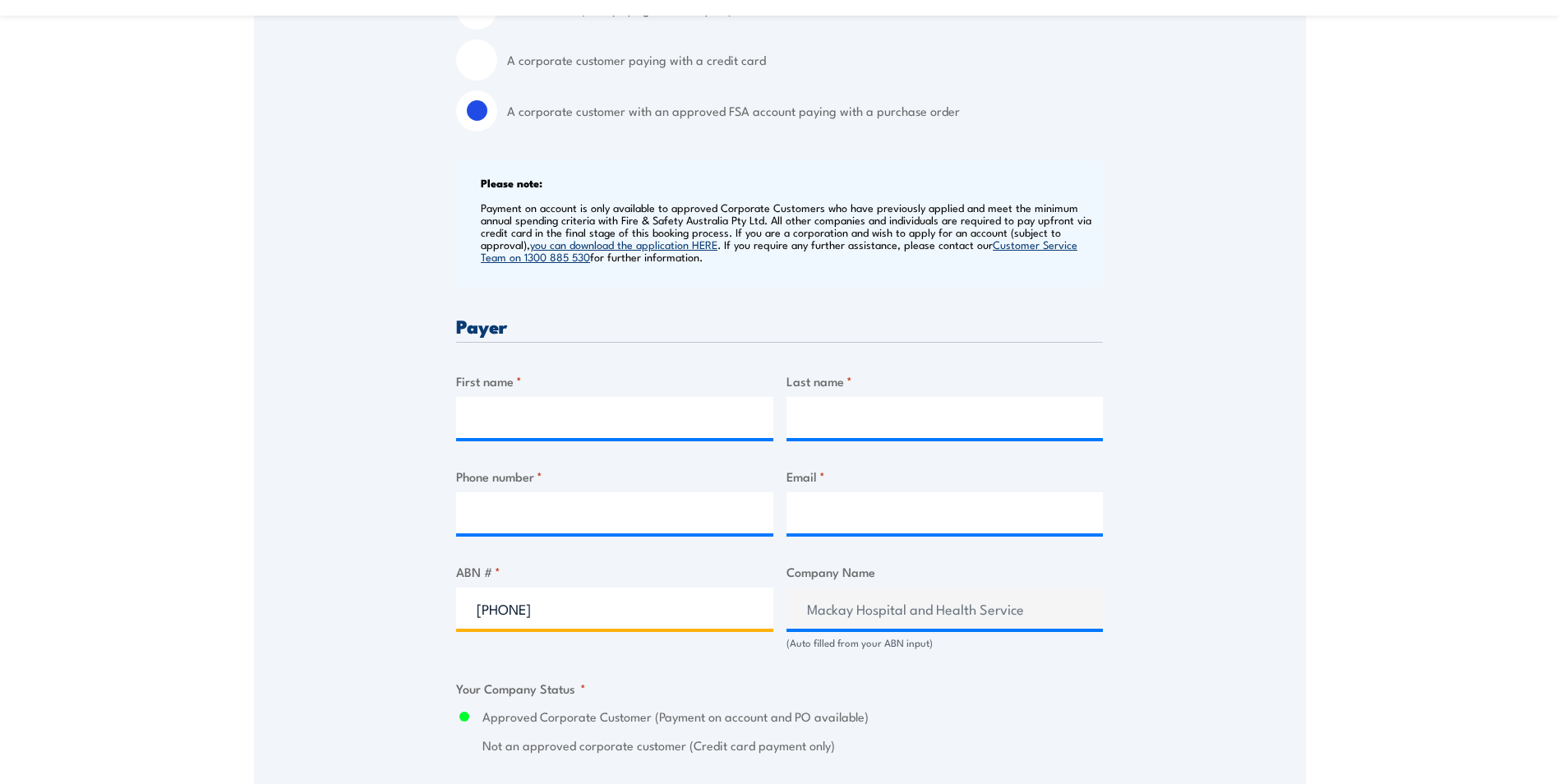 type on "87427896923" 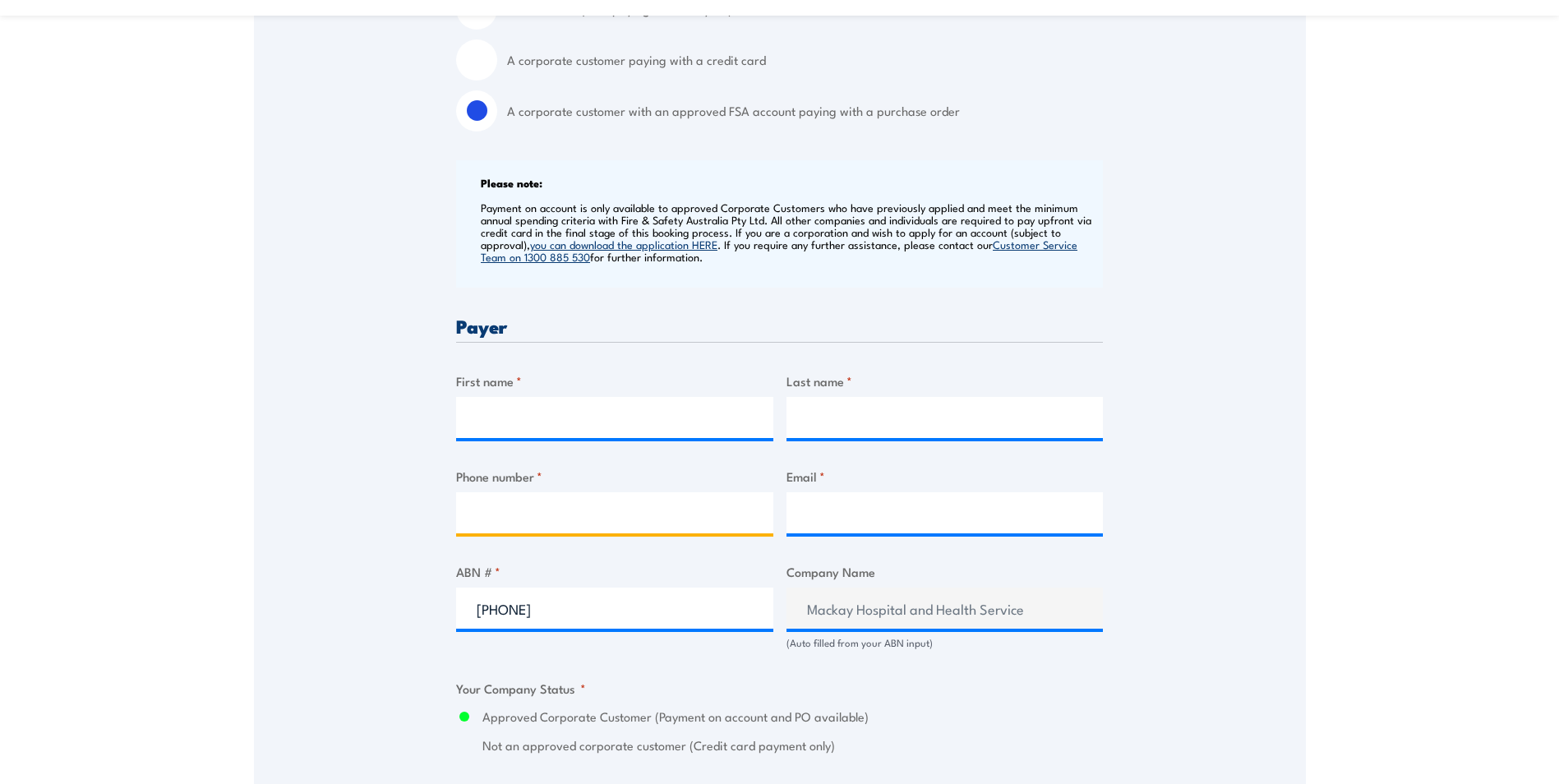 click on "Phone number *" at bounding box center (615, 513) 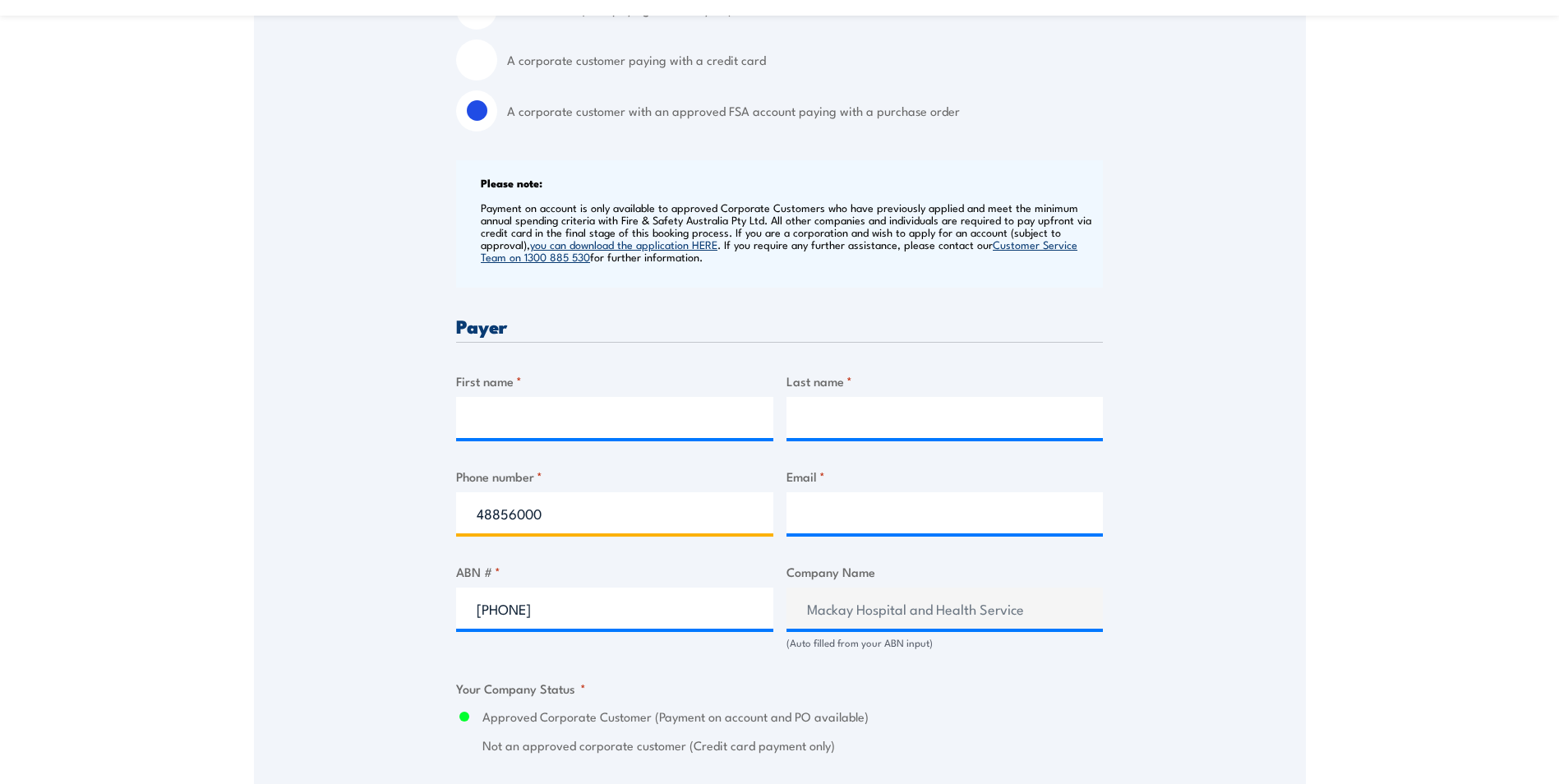 type on "48856000" 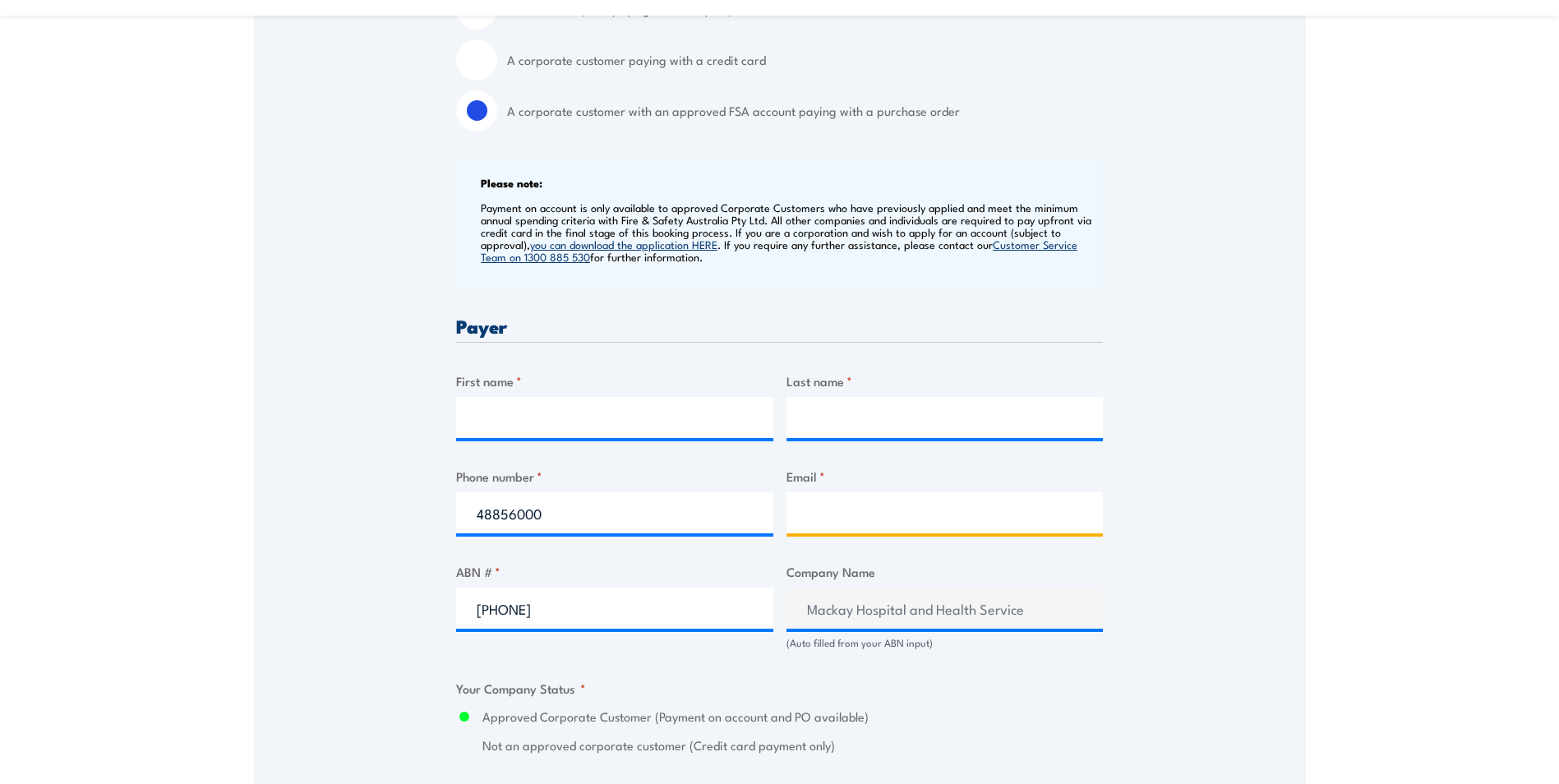 click on "Email *" at bounding box center (945, 513) 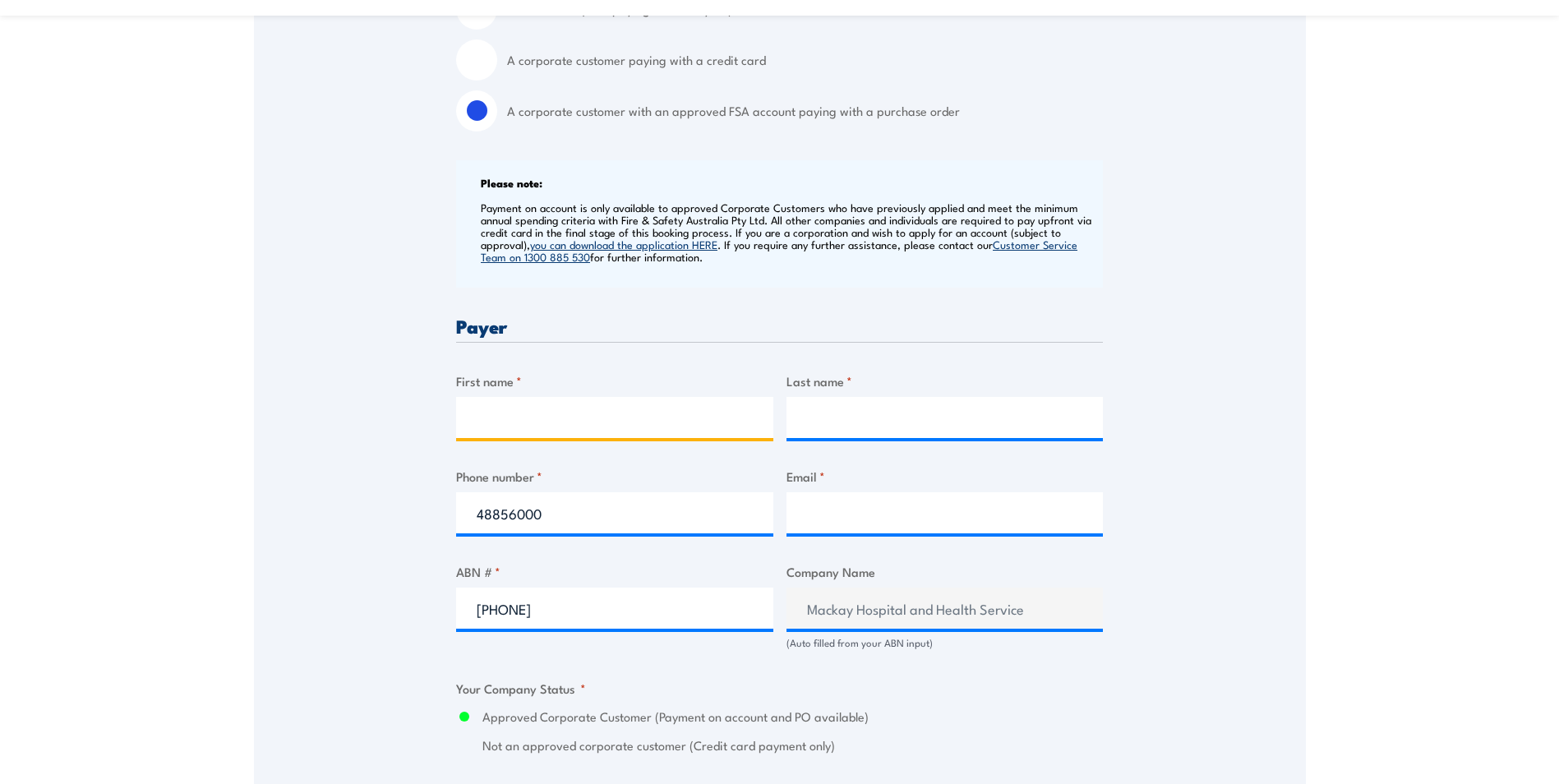 click on "First name *" at bounding box center [615, 417] 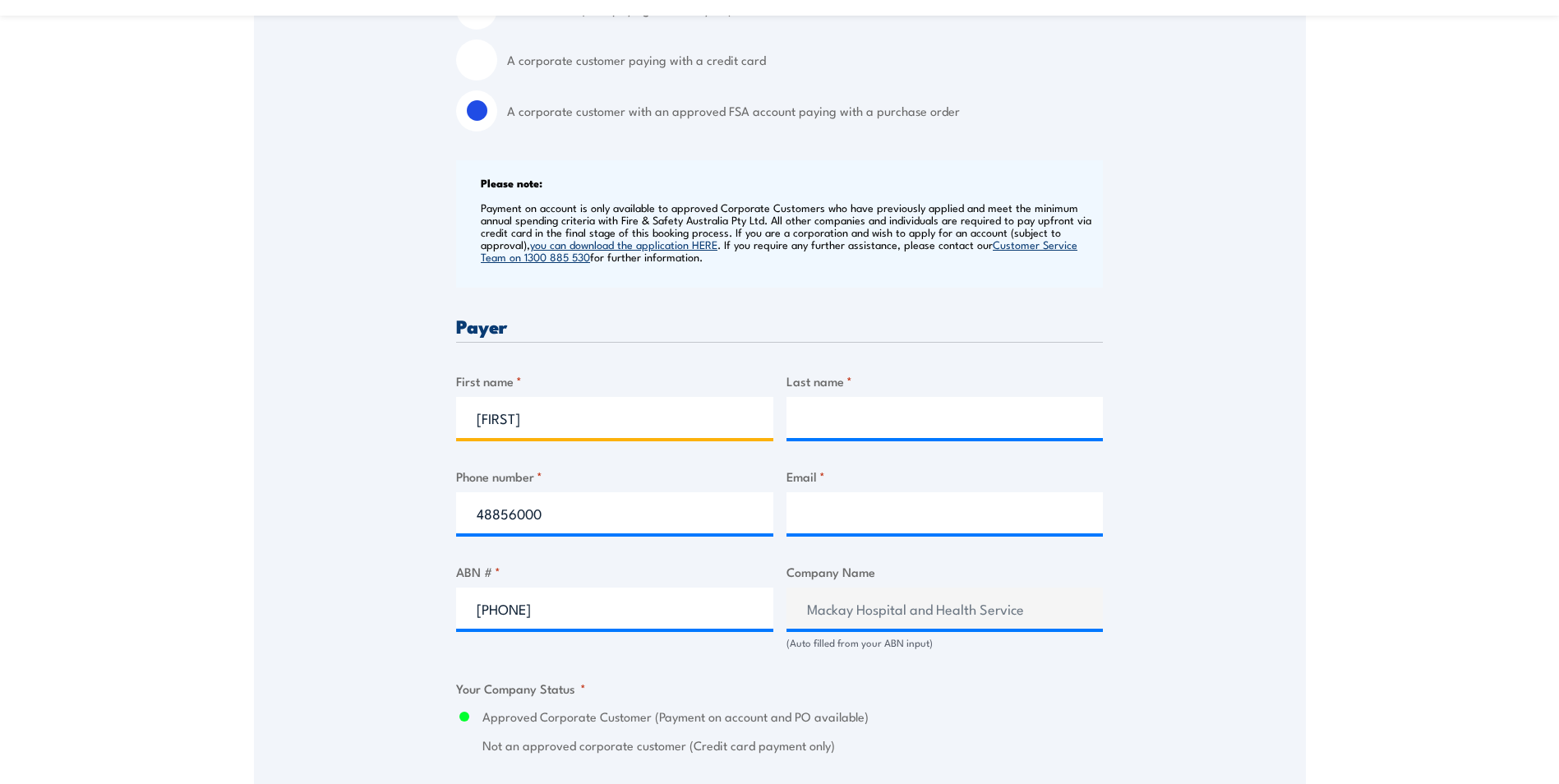 type on "Jennifer" 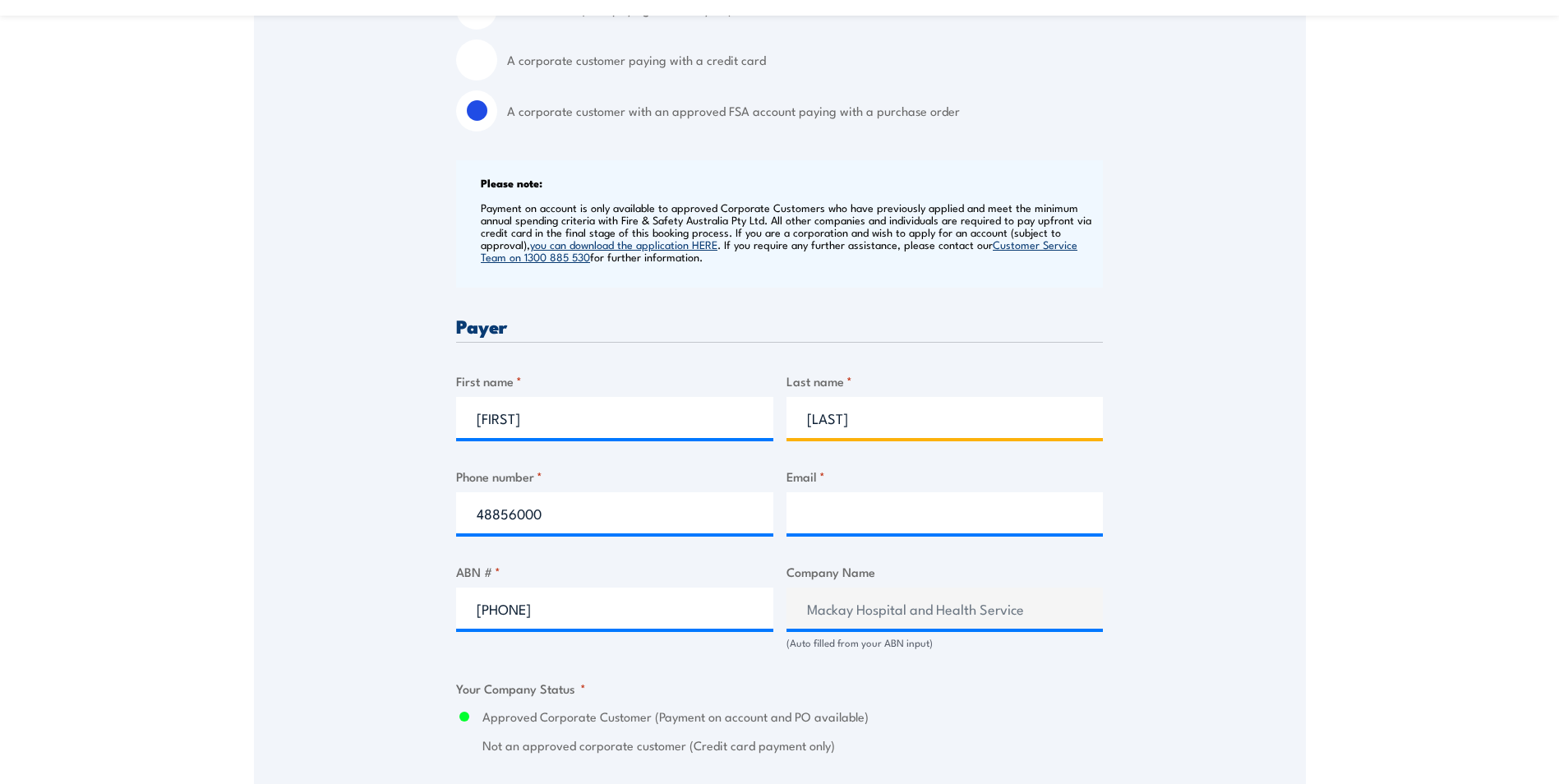 type on "Story" 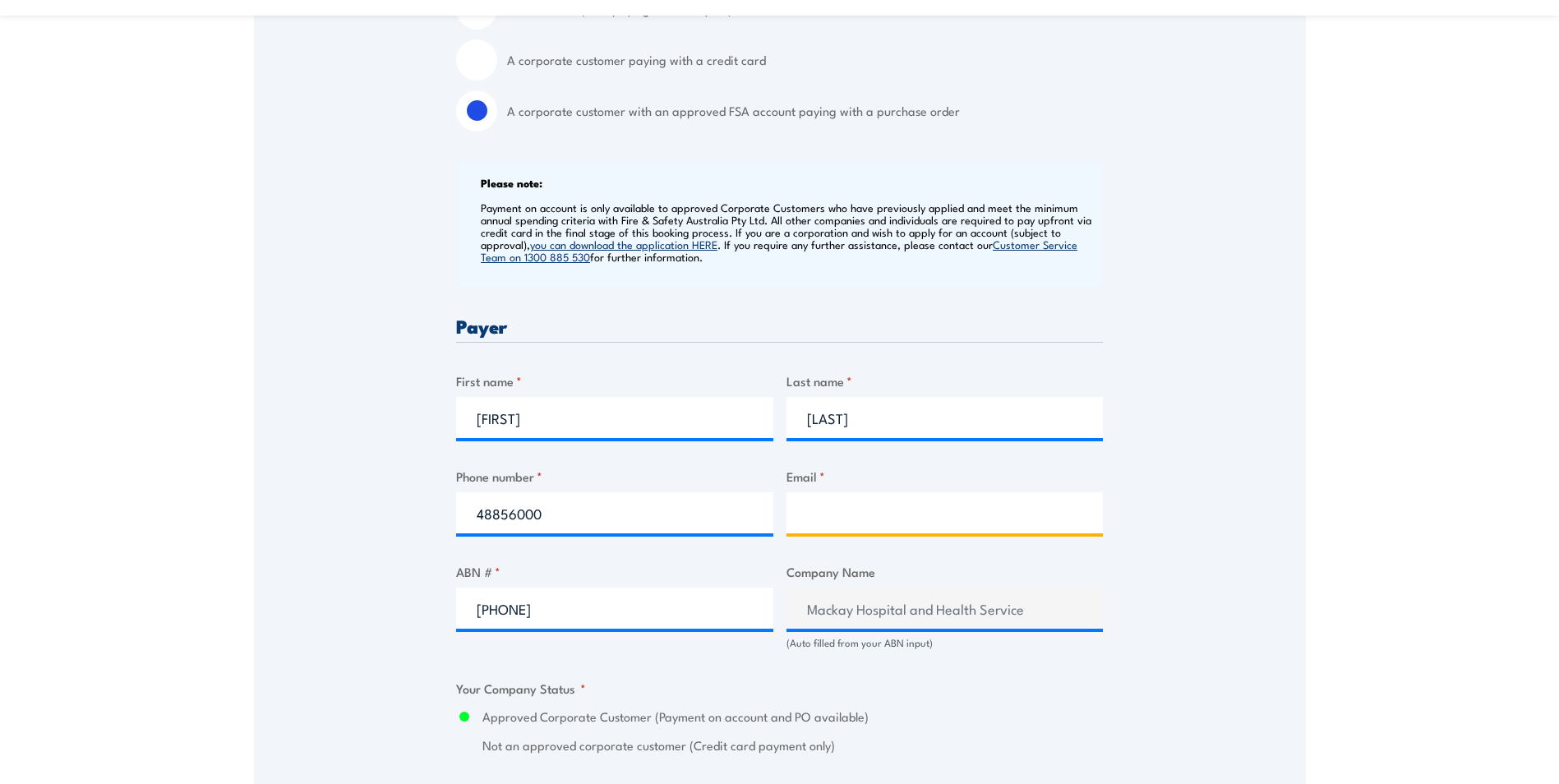 click on "Email *" at bounding box center (945, 513) 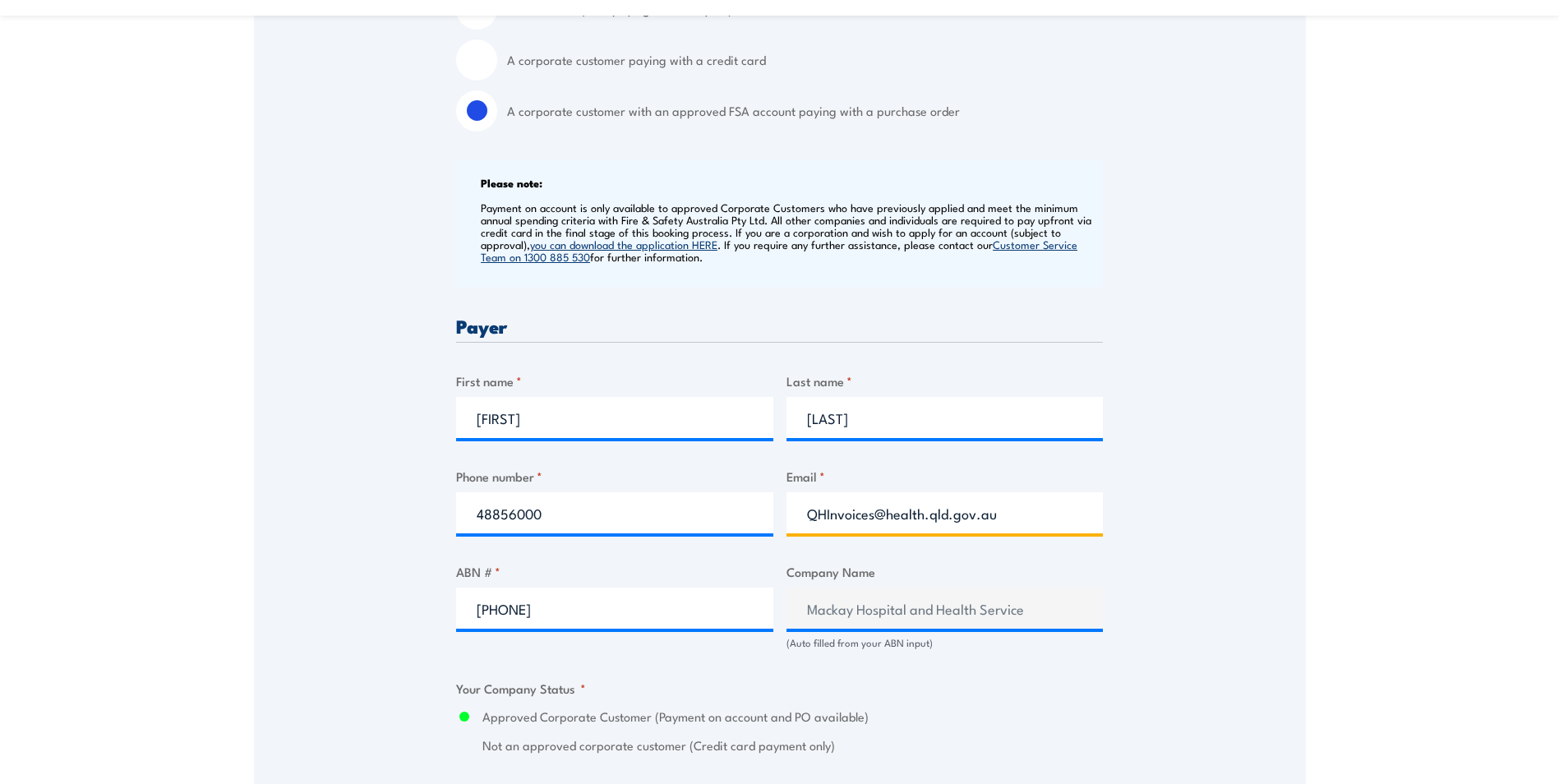 type on "QHInvoices@health.qld.gov.au" 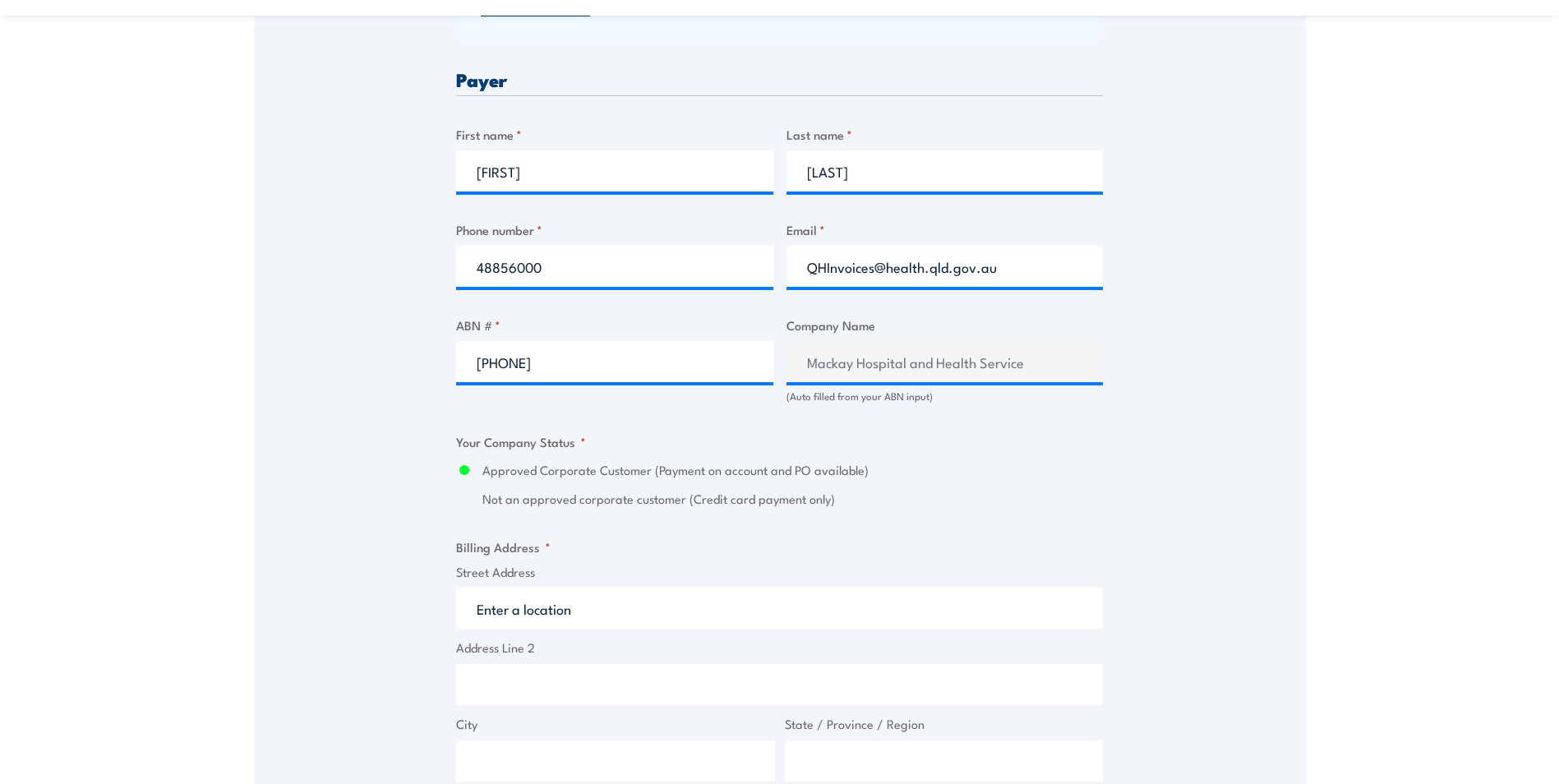 scroll, scrollTop: 904, scrollLeft: 0, axis: vertical 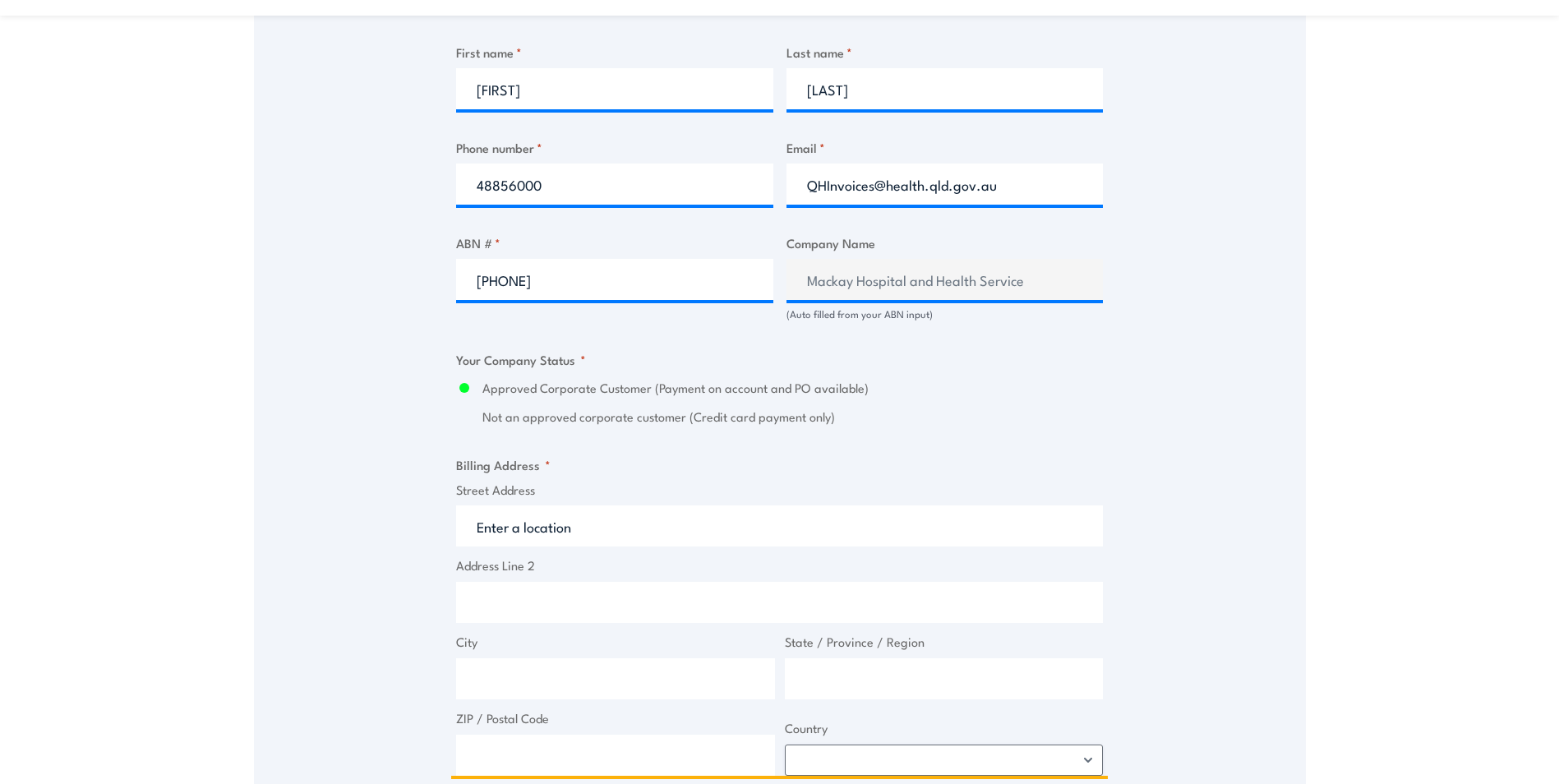 click on "Street Address" at bounding box center (779, 526) 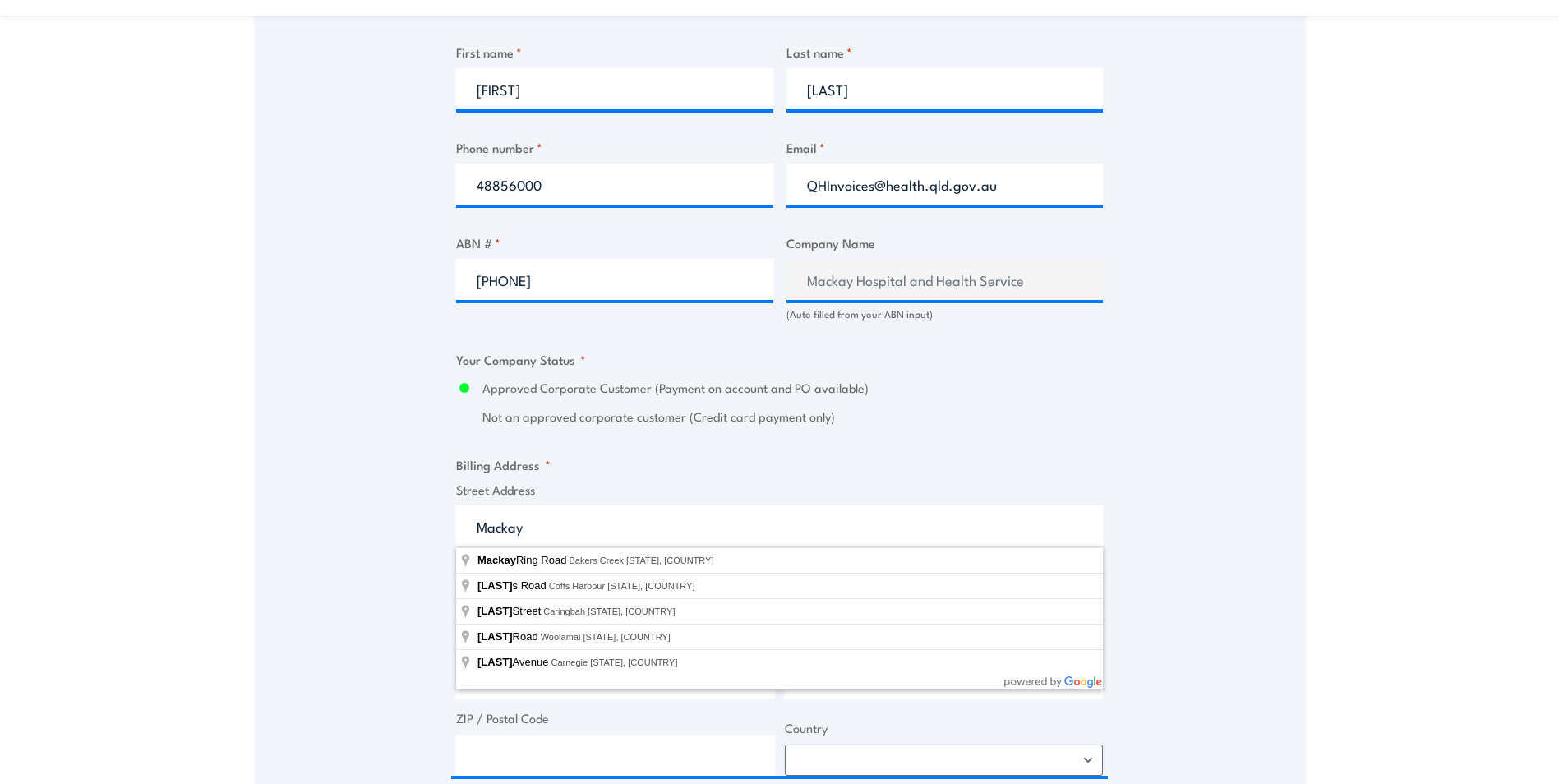 click on "Speak to a specialist
CALL  1300 885 530
CALL  1300 885 530
" * " indicates required fields
1 Billing Details 2 Participants 3 Payment
Billing details I am enroling as: *
An individual (I am paying for this myself)
A corporate customer paying with a credit card
*" at bounding box center [780, 580] 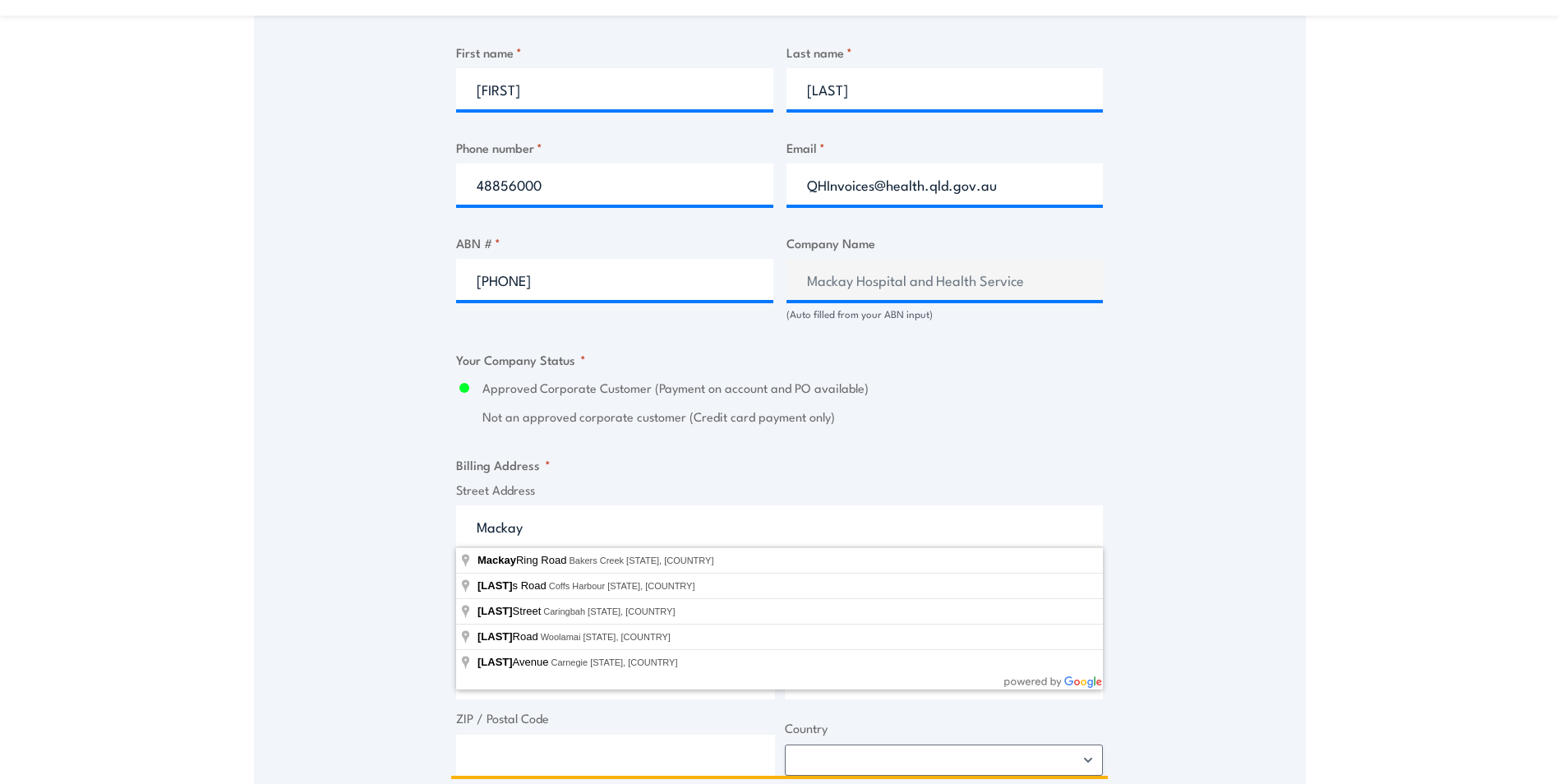 drag, startPoint x: 543, startPoint y: 530, endPoint x: 424, endPoint y: 521, distance: 119.33985 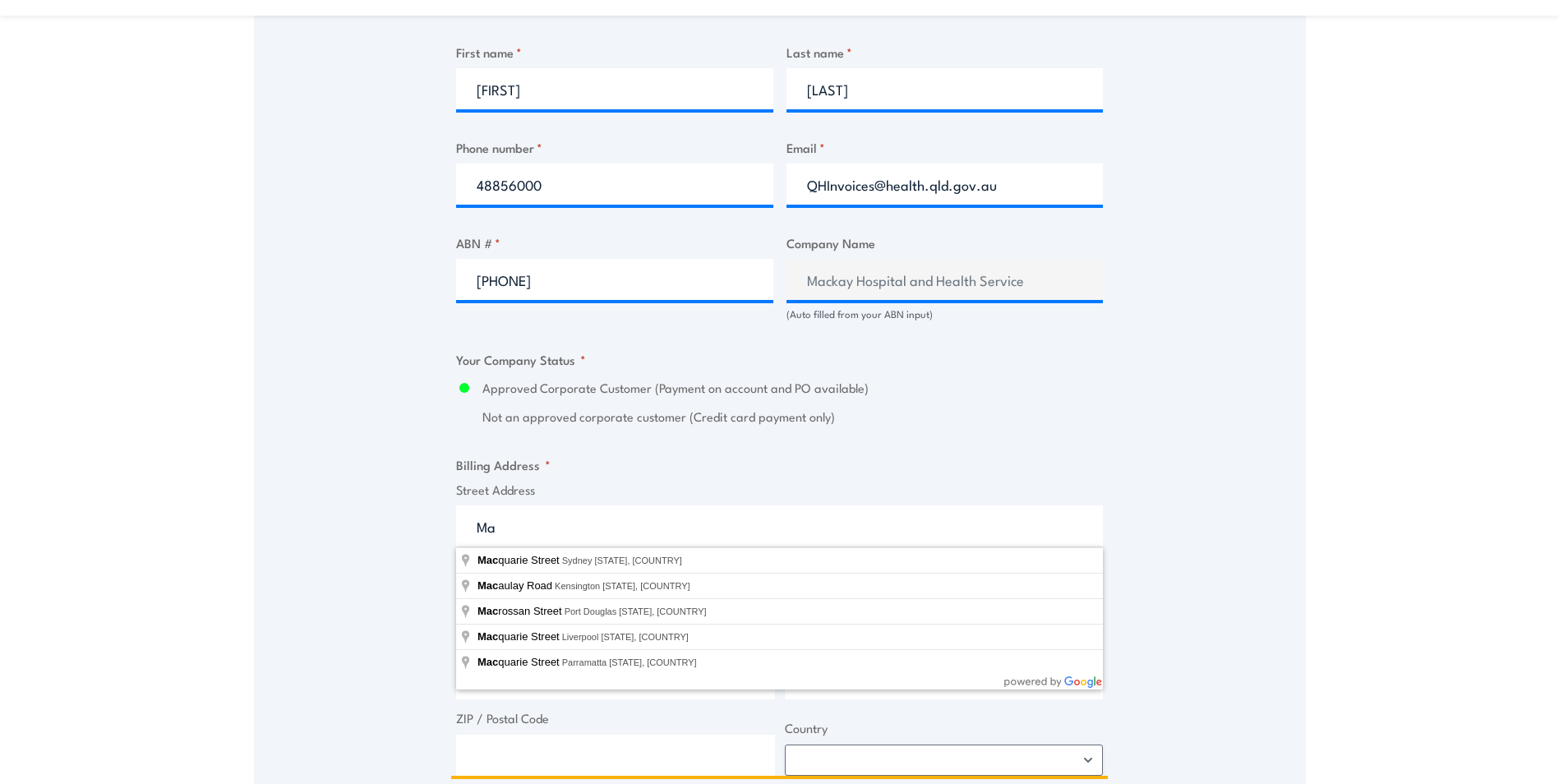 type on "M" 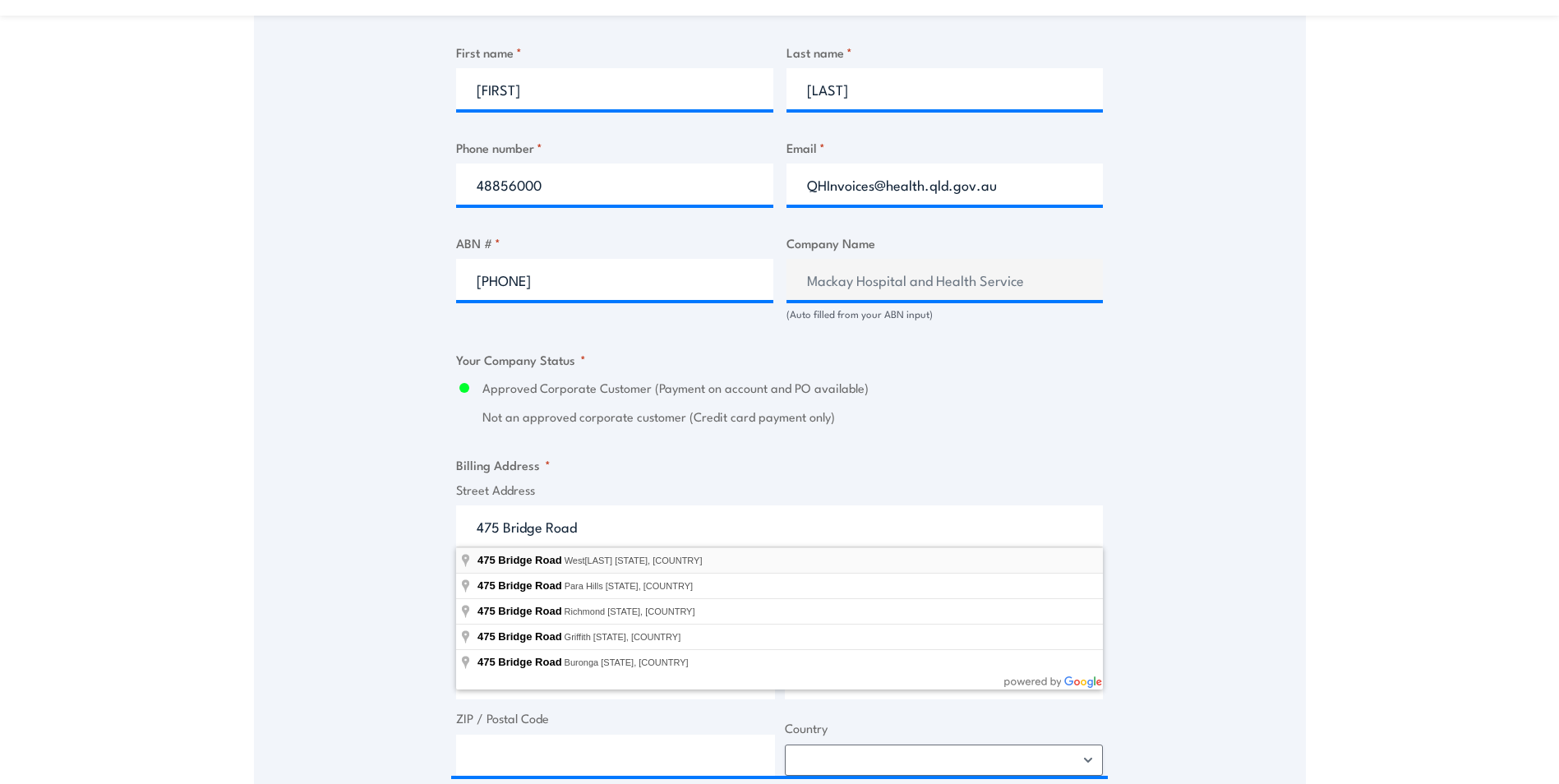 type on "475 Bridge Road, West Mackay QLD, Australia" 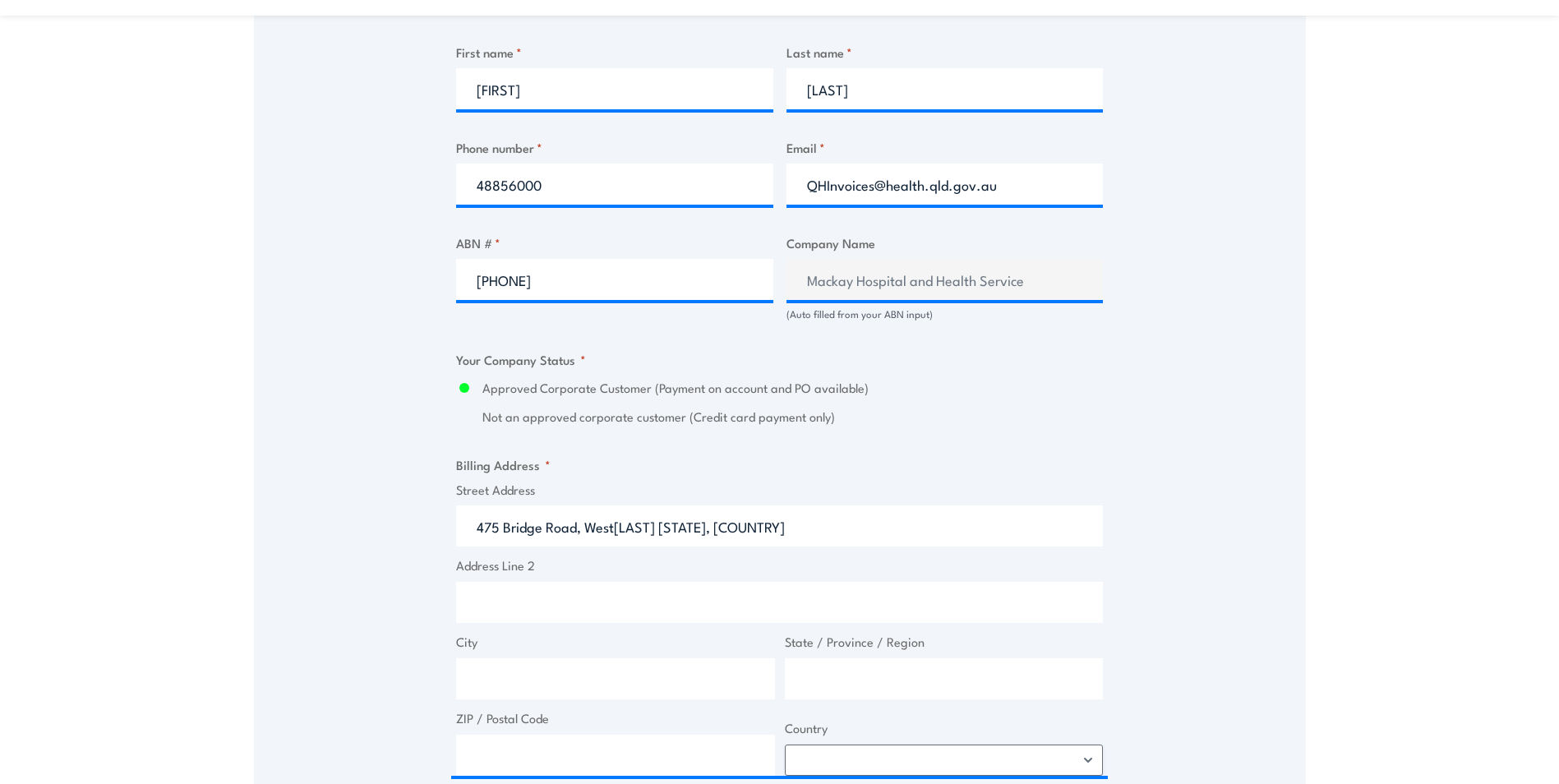type on "475 Bridge Rd" 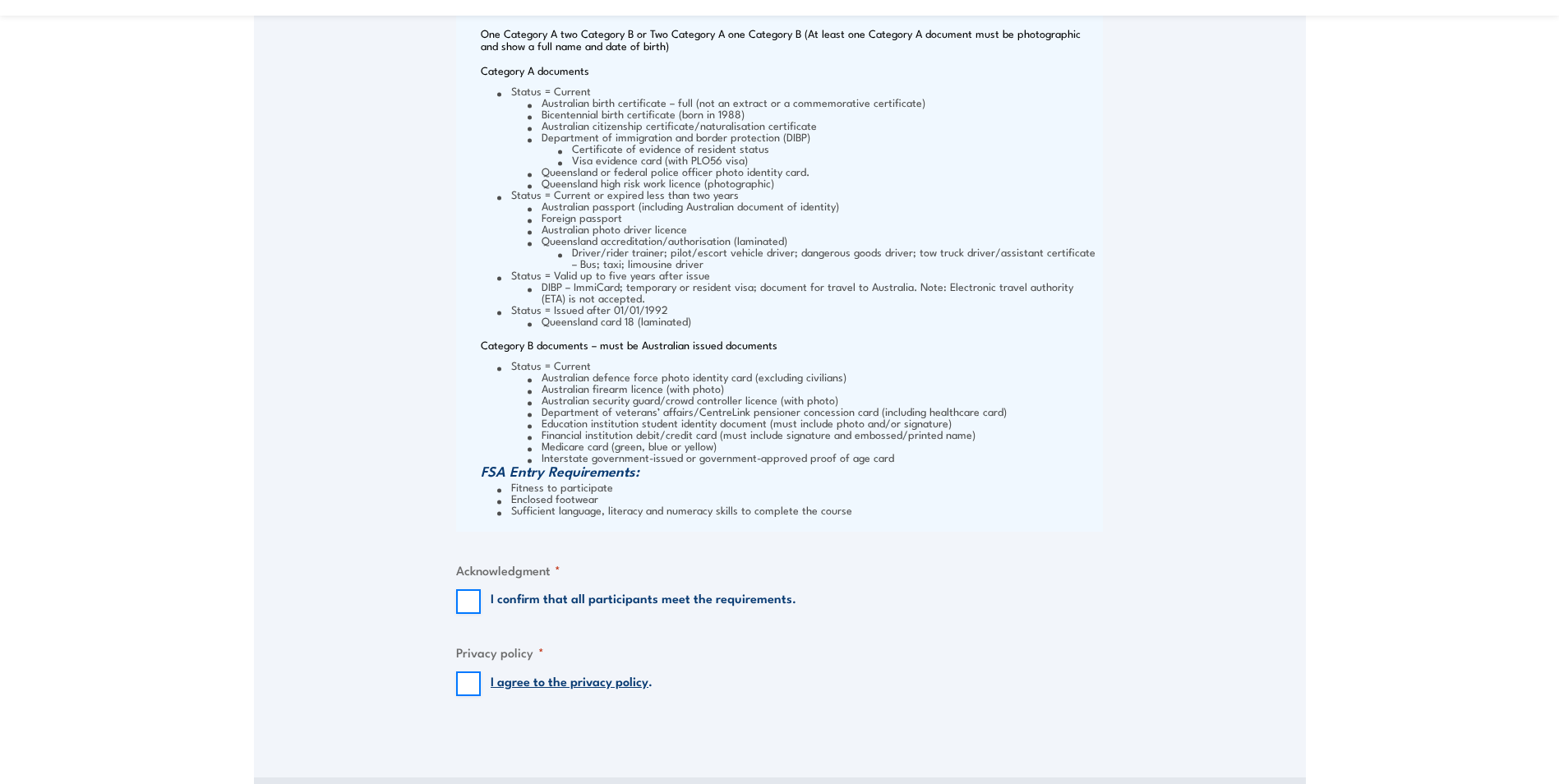 scroll, scrollTop: 1972, scrollLeft: 0, axis: vertical 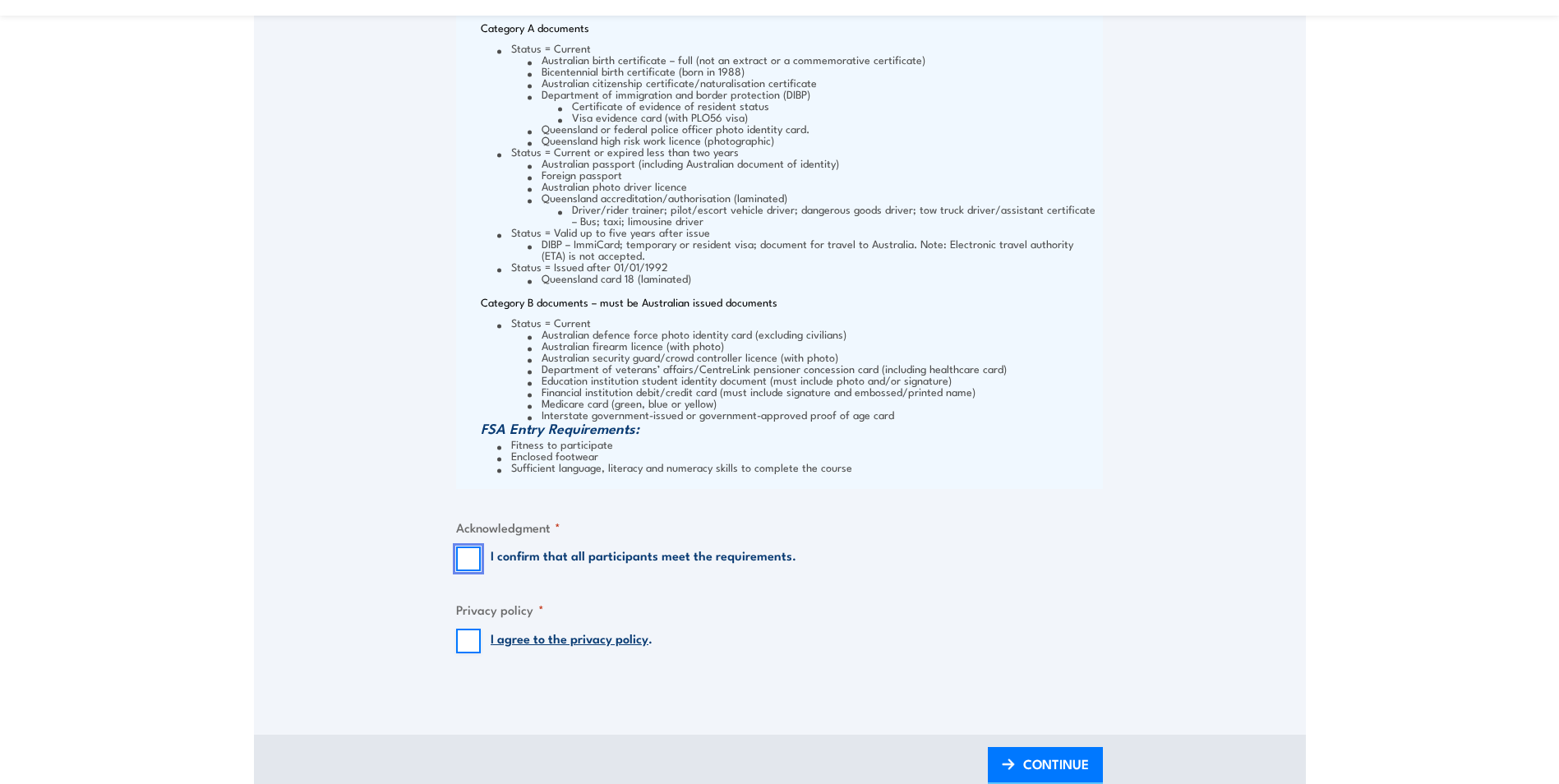 click on "I confirm that all participants meet the requirements." at bounding box center [468, 559] 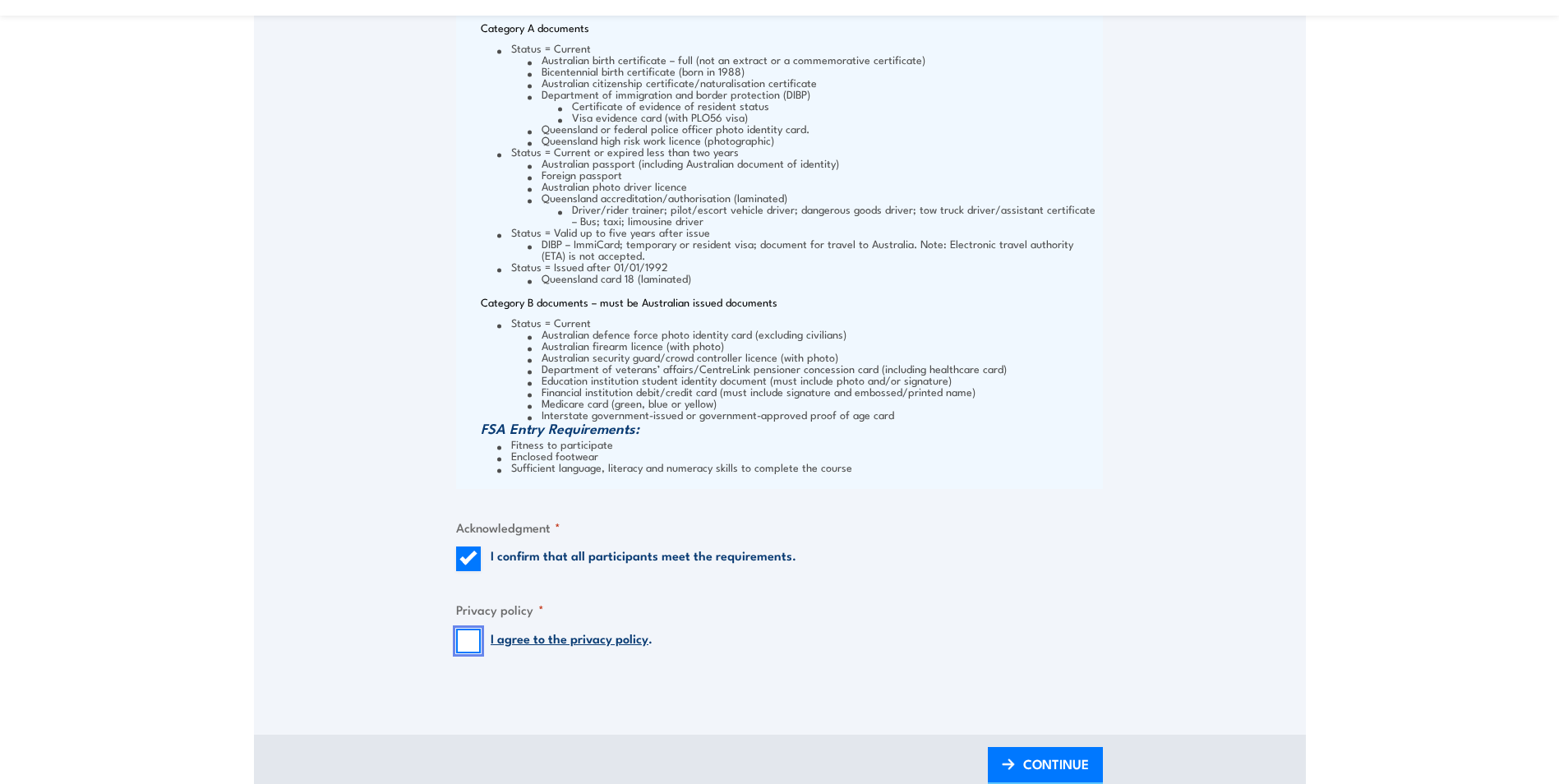 click on "I agree to the privacy policy ." at bounding box center (468, 641) 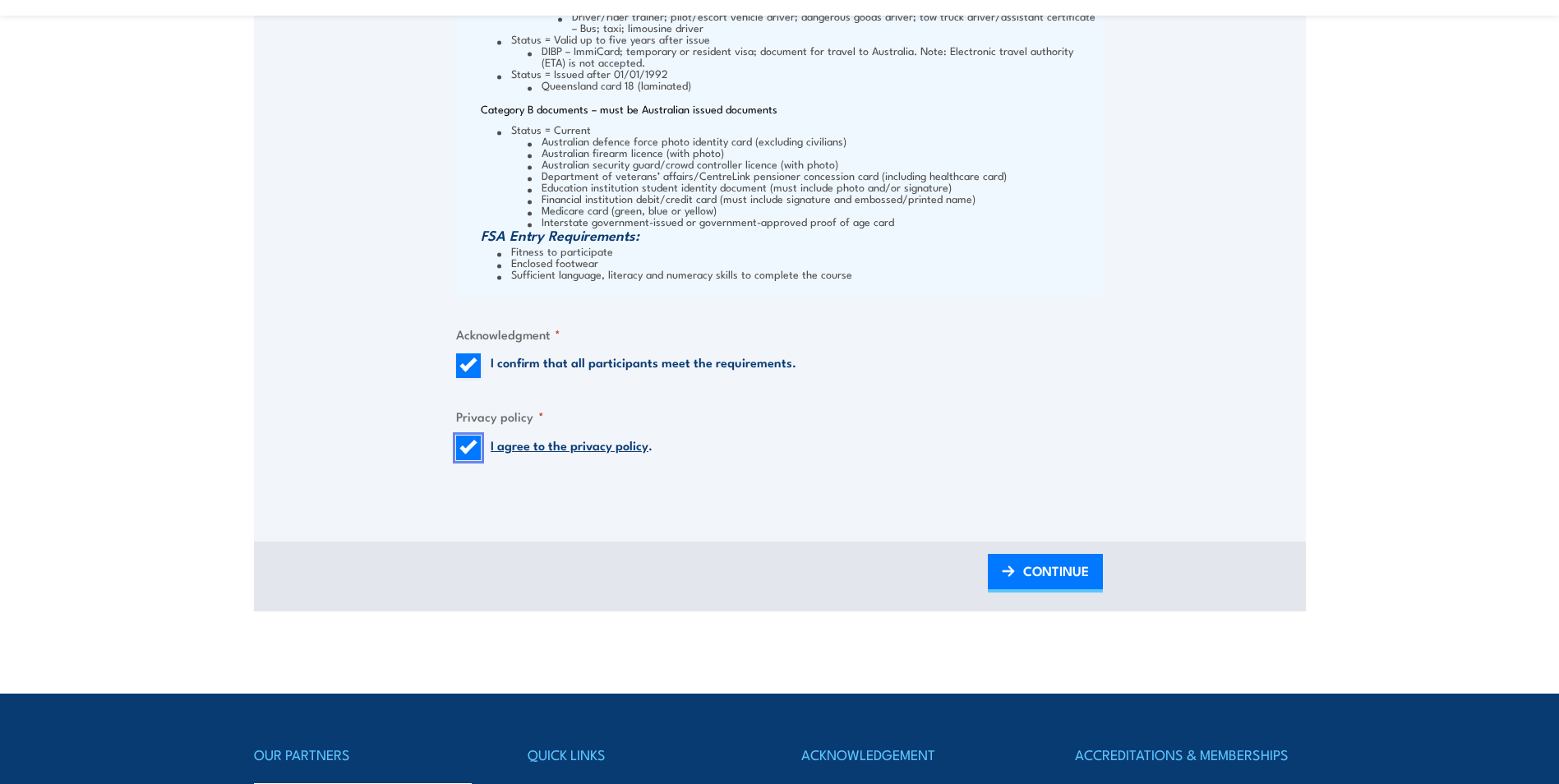 scroll, scrollTop: 2219, scrollLeft: 0, axis: vertical 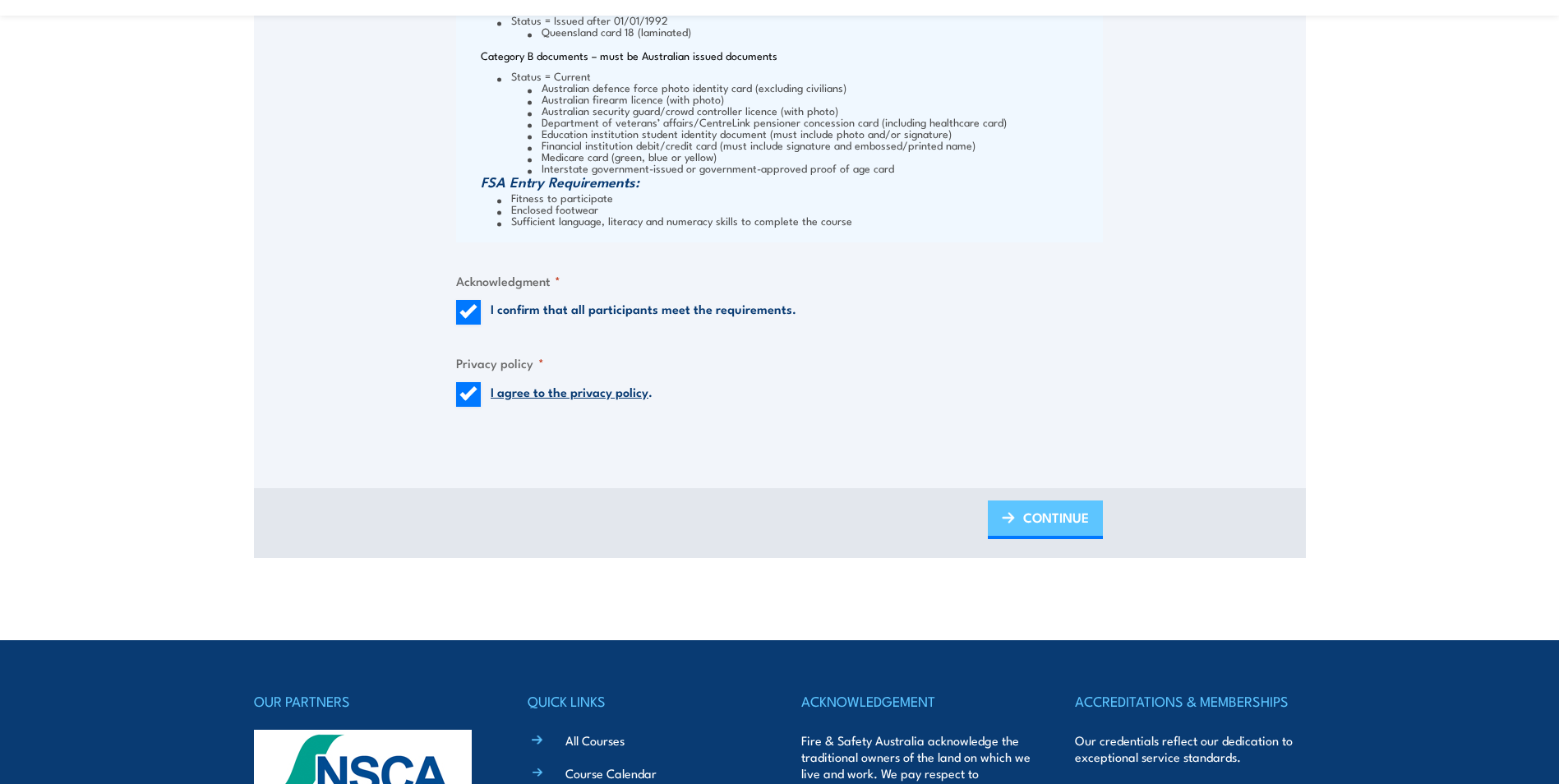 click on "CONTINUE" at bounding box center [1045, 519] 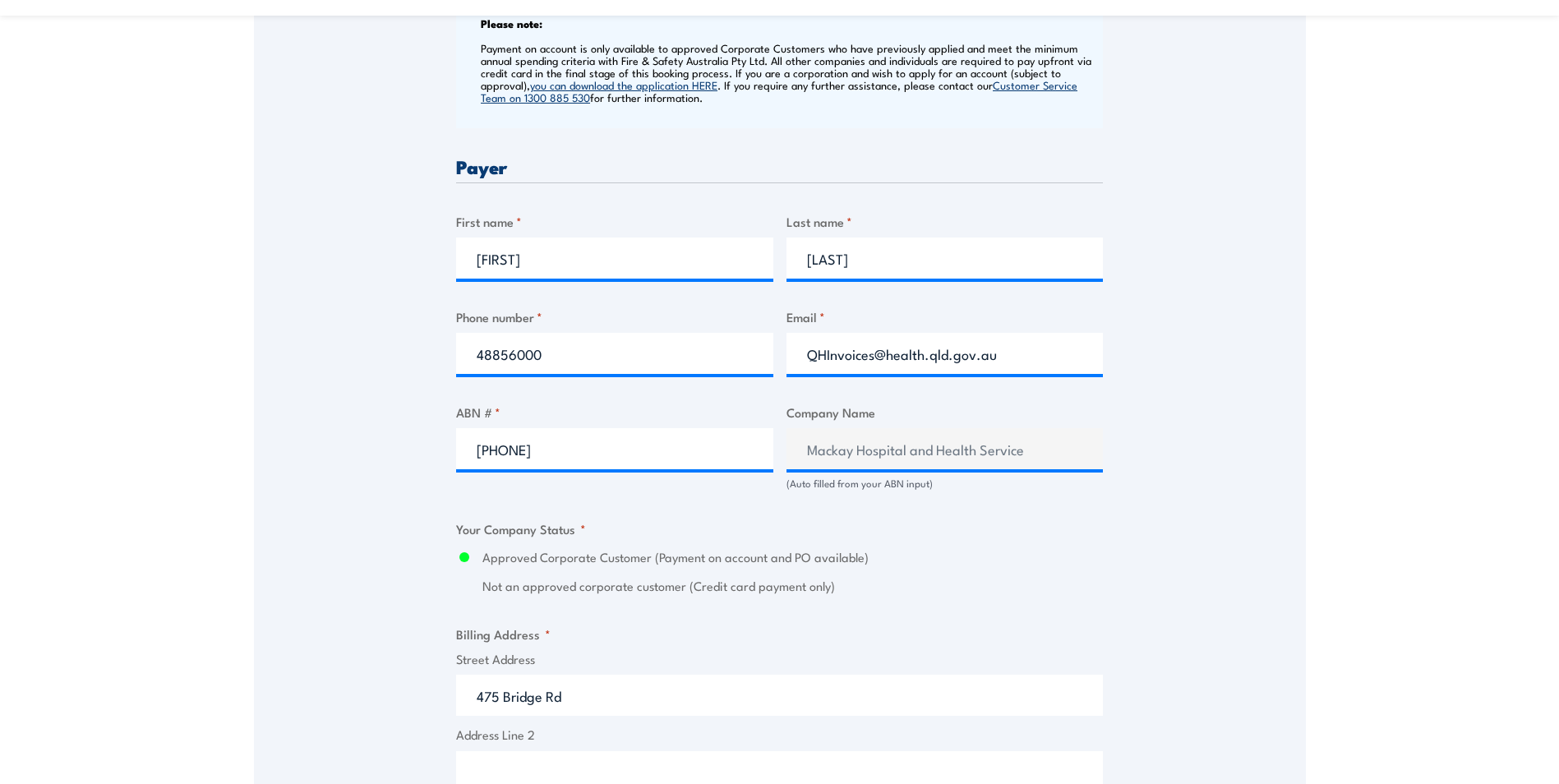 scroll, scrollTop: 0, scrollLeft: 0, axis: both 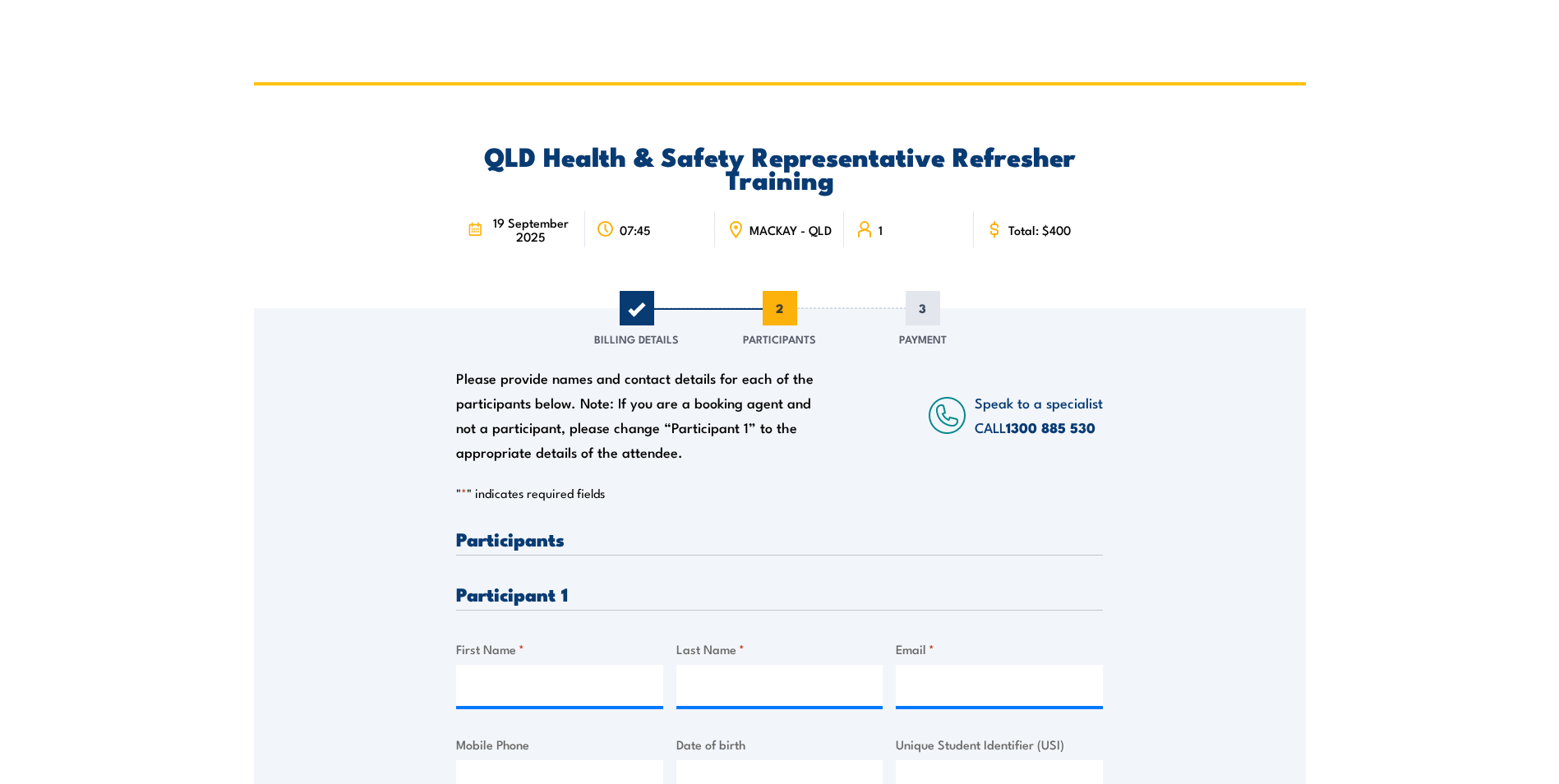click on "QLD Health & Safety Representative Refresher Training
19 September 2025 07:45 MACKAY - QLD" at bounding box center [779, 517] 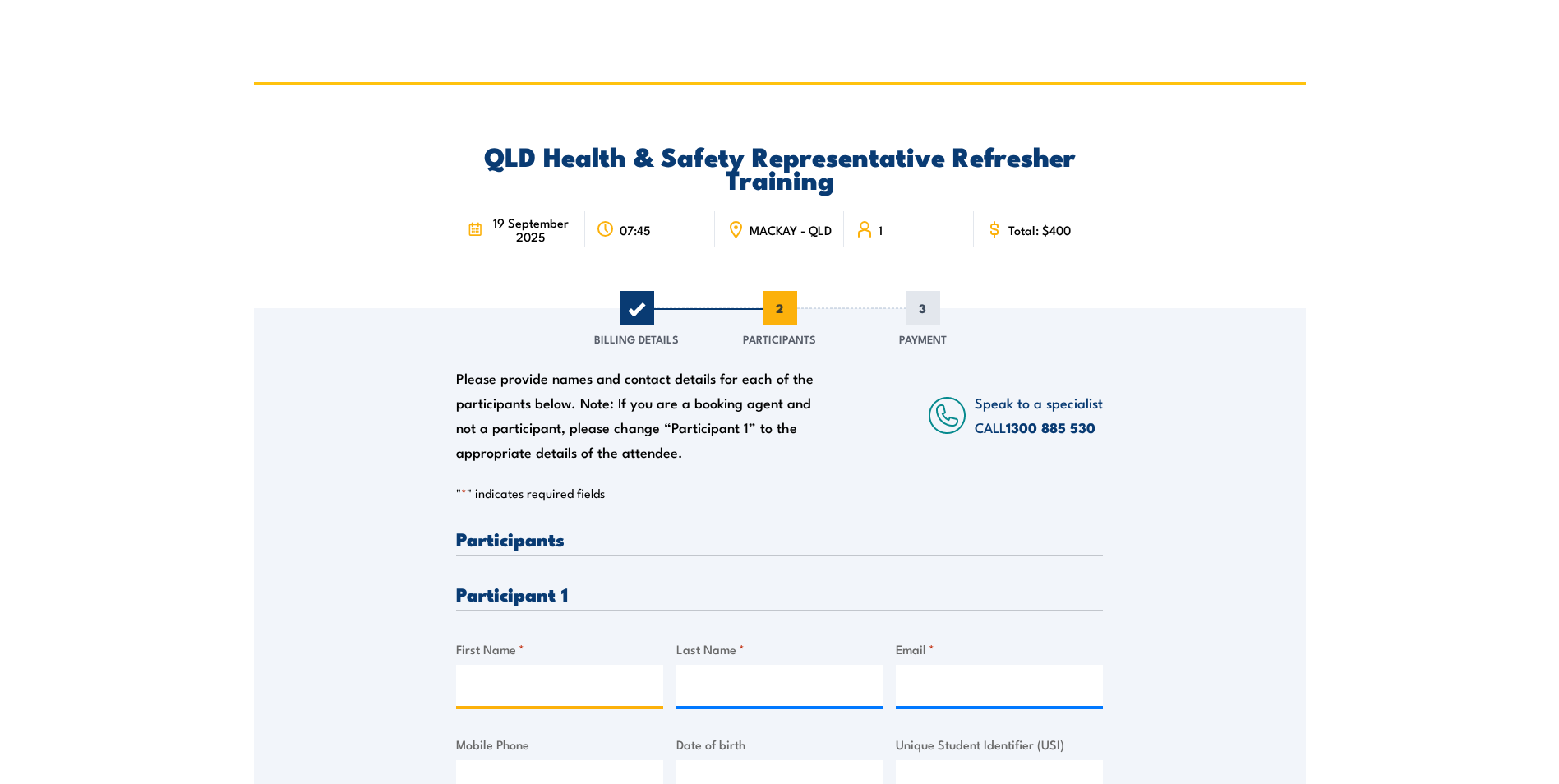 click on "First Name *" at bounding box center [560, 685] 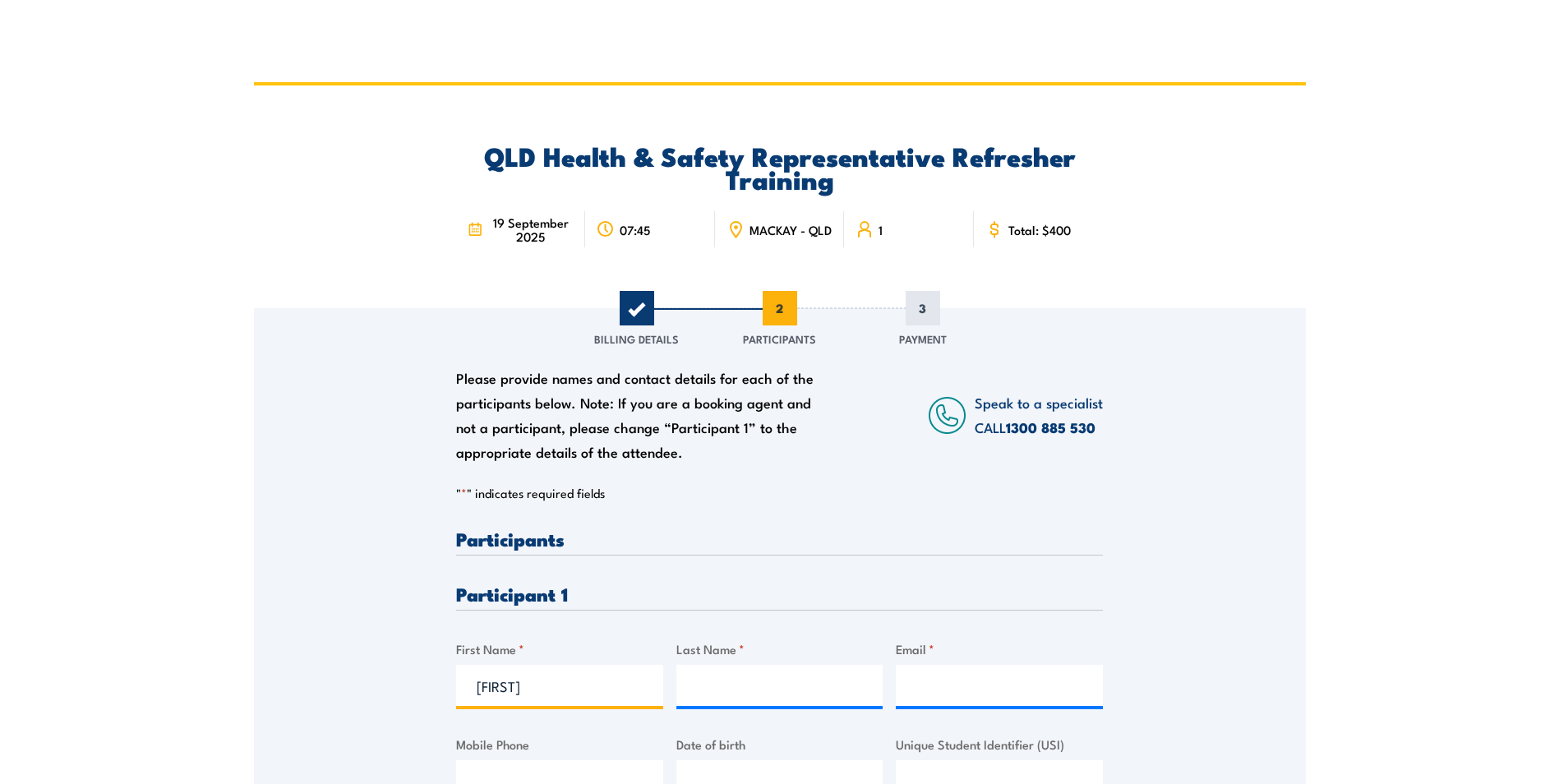 type on "Sally" 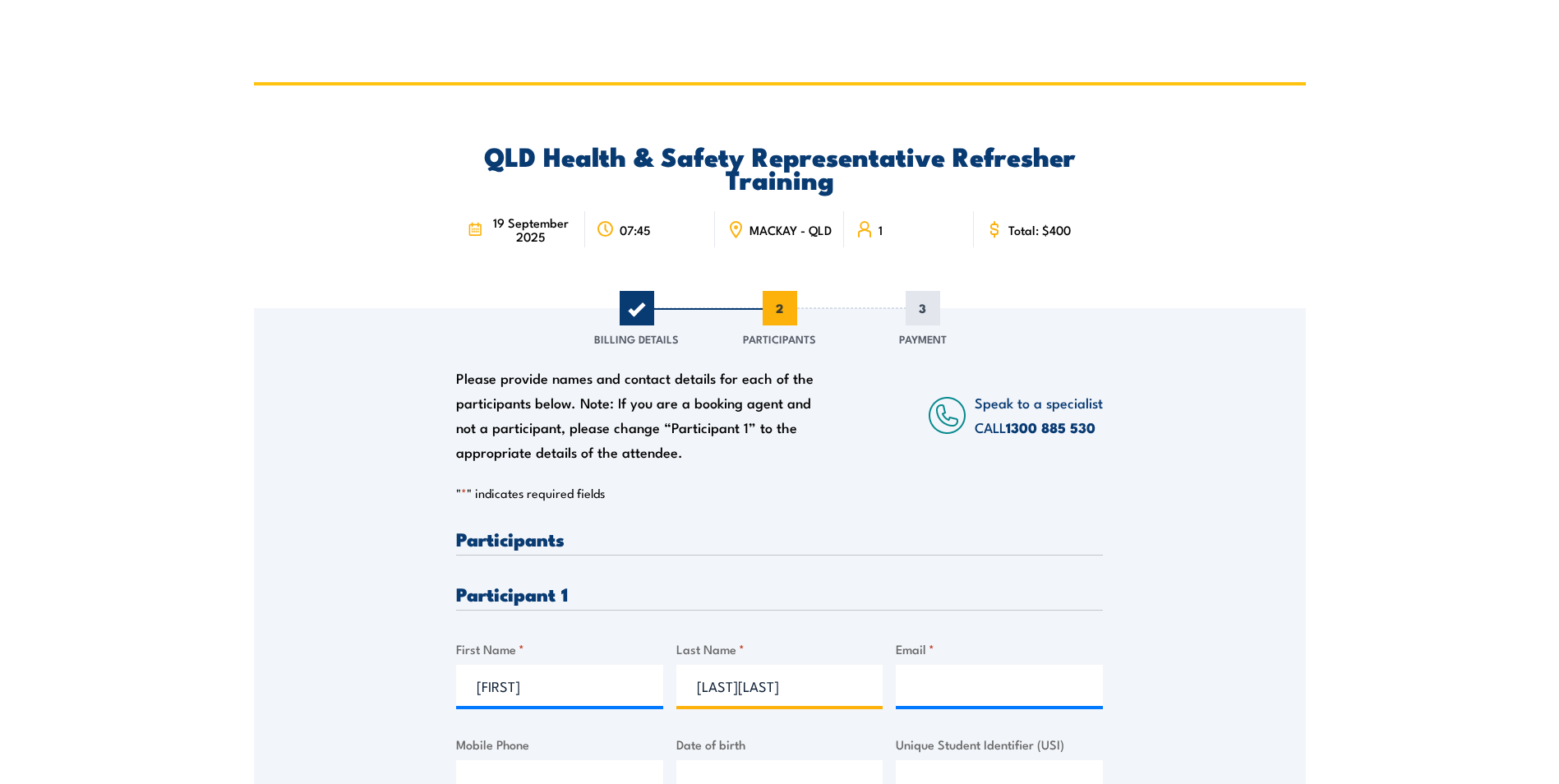type on "Browne" 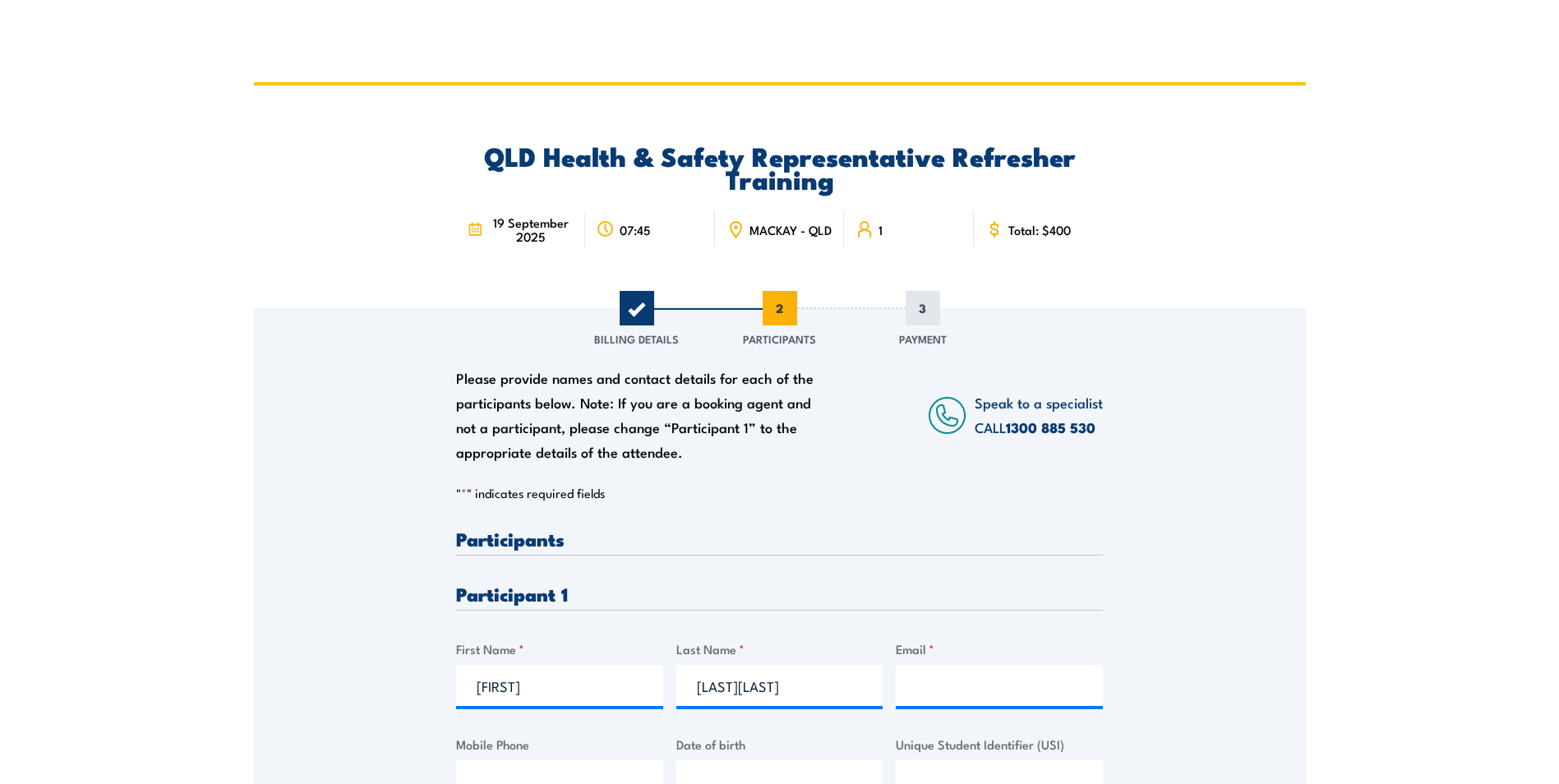 click on "QLD Health & Safety Representative Refresher Training
19 September 2025 07:45 MACKAY - QLD" at bounding box center [779, 517] 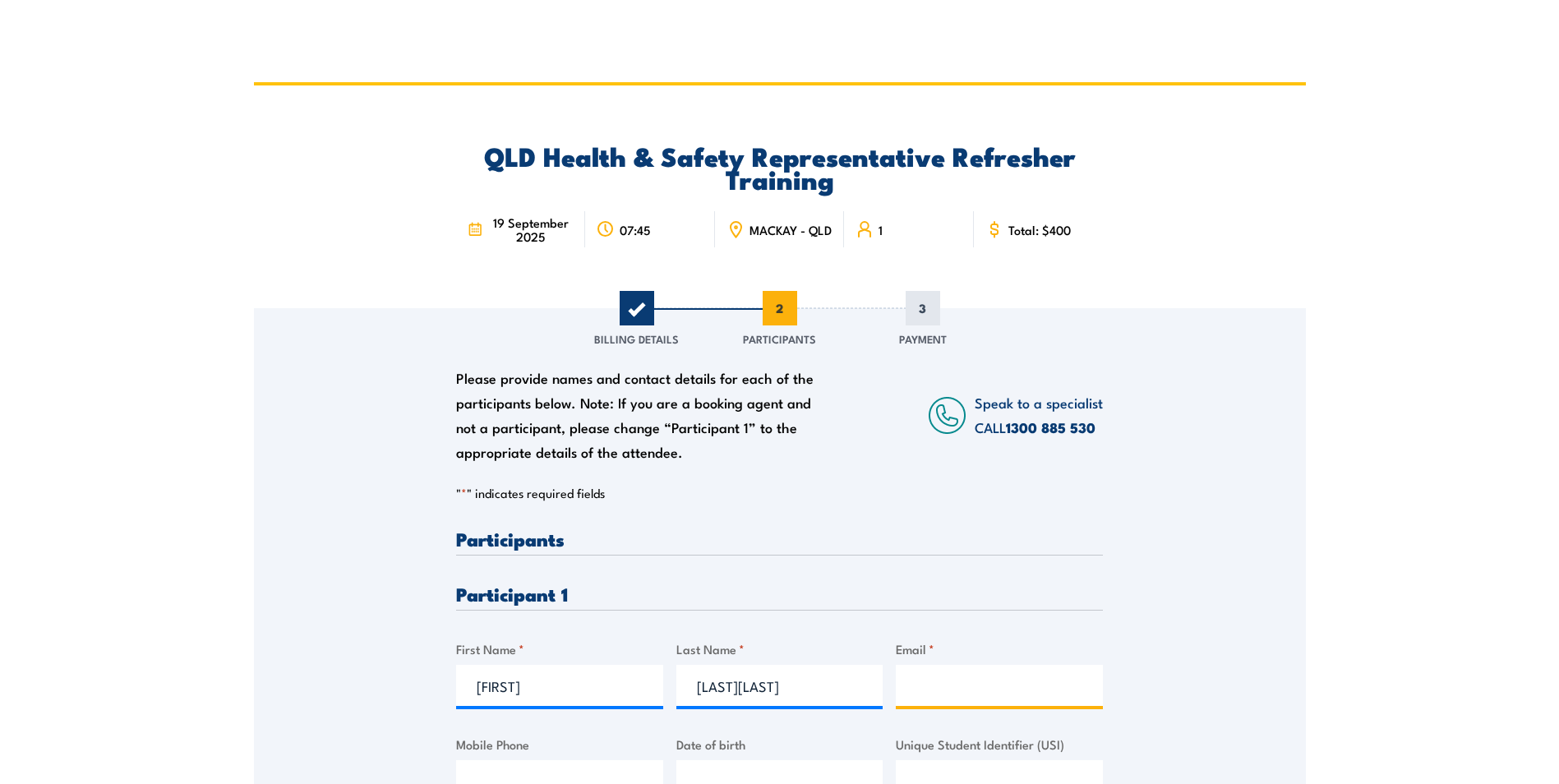 click on "Email *" at bounding box center [999, 685] 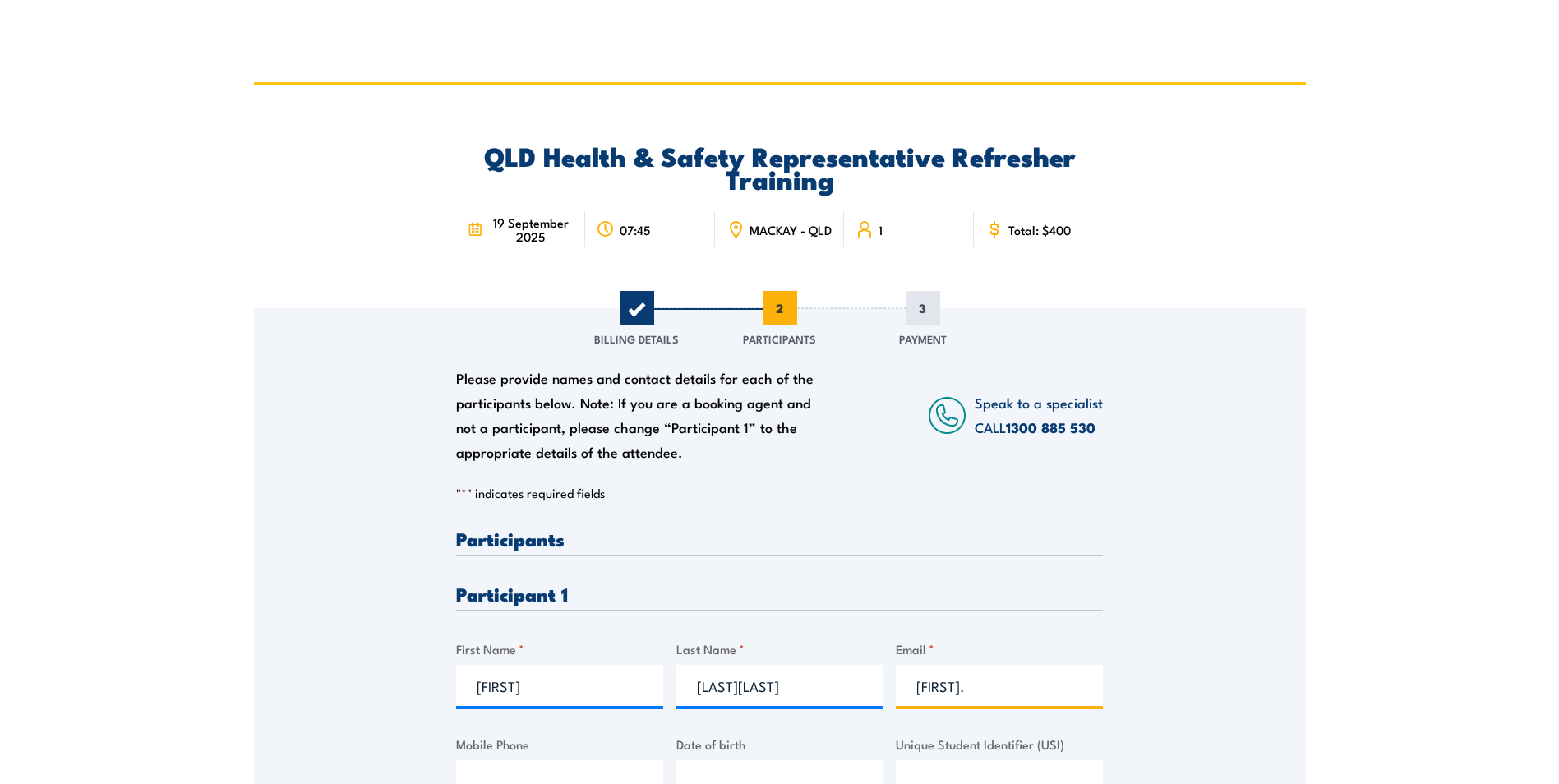 type on "sally.browne@health.qld.gov.au" 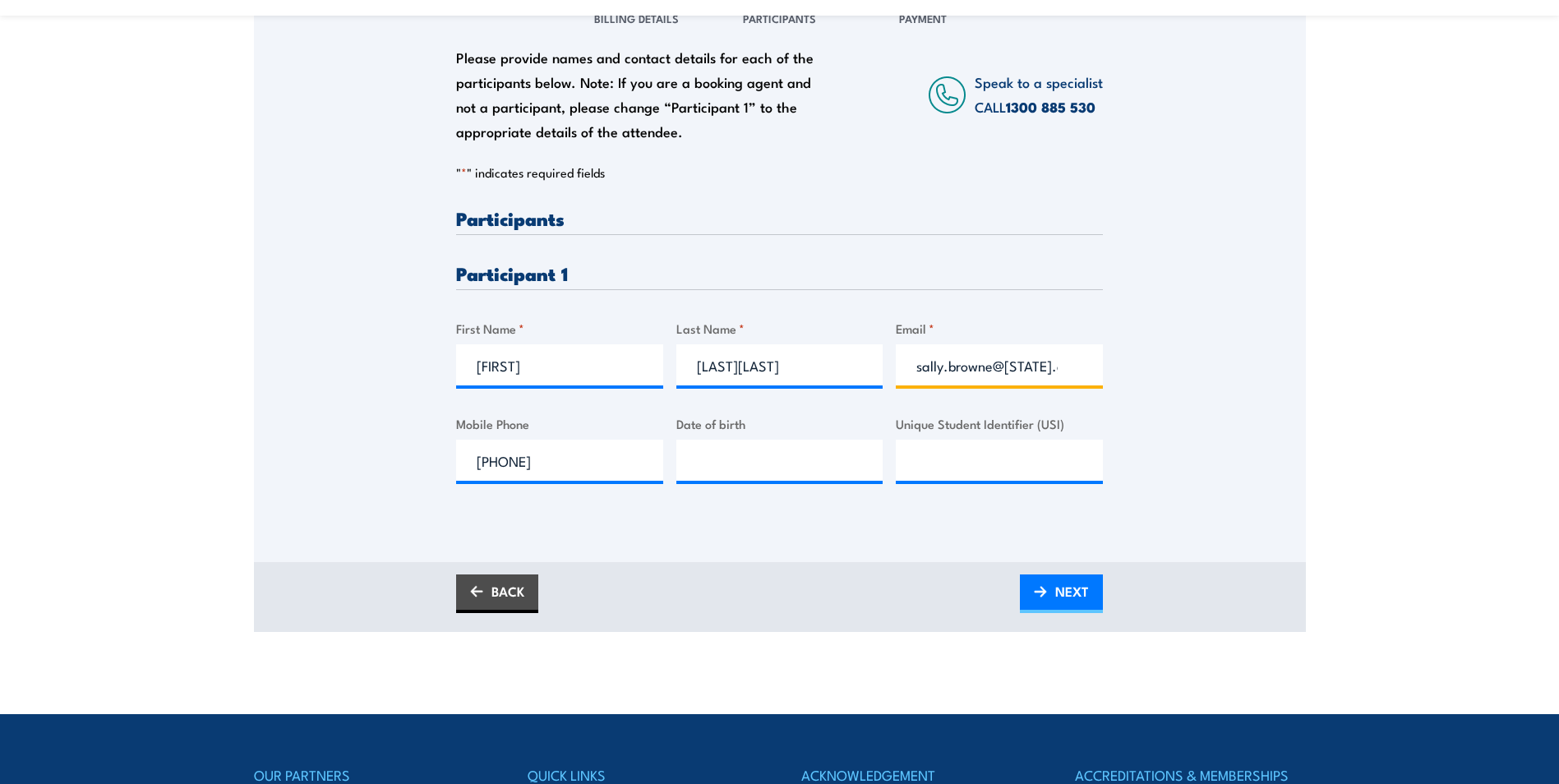 scroll, scrollTop: 329, scrollLeft: 0, axis: vertical 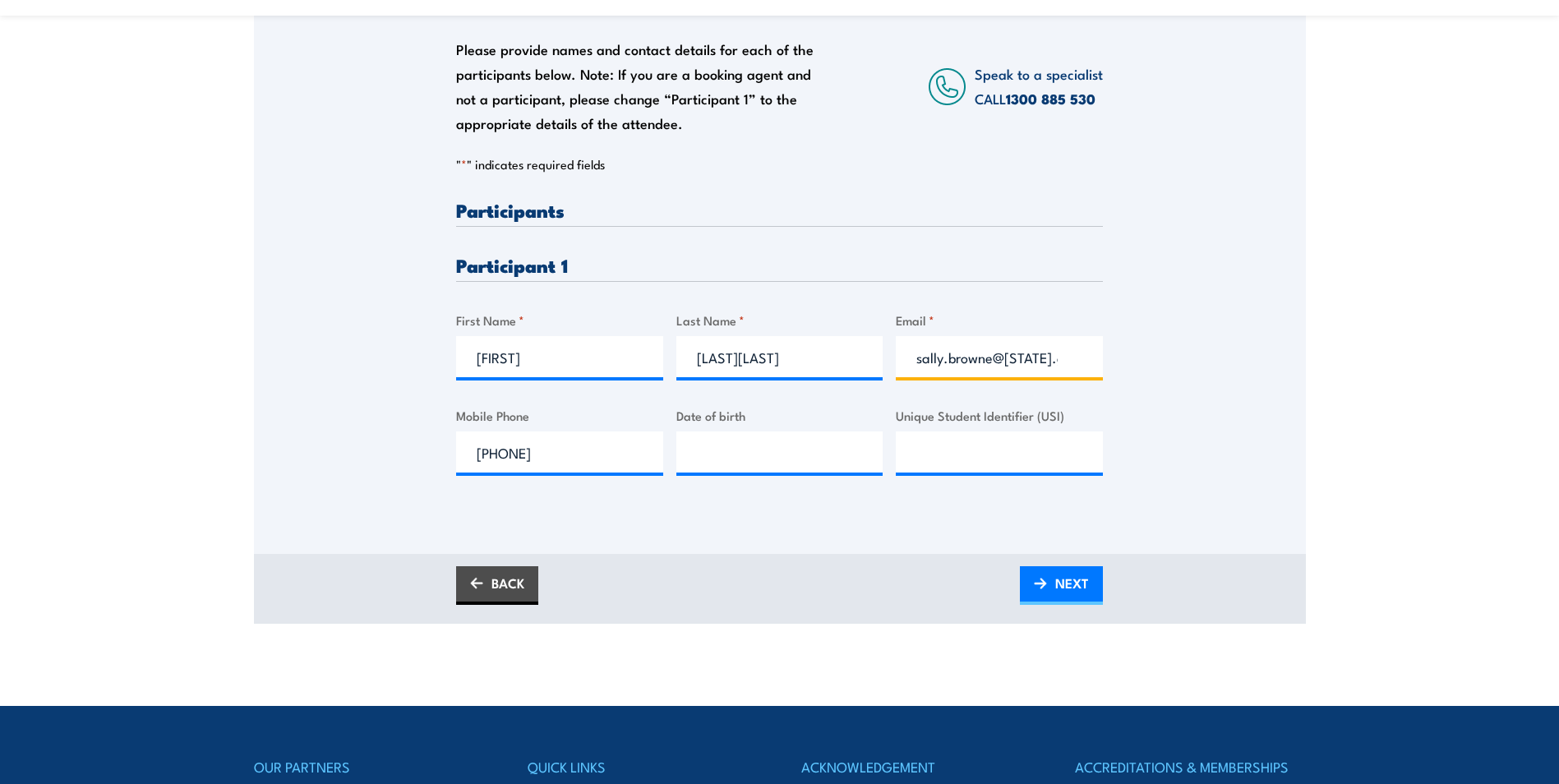 click on "sally.browne@health.qld.gov.au" at bounding box center (999, 357) 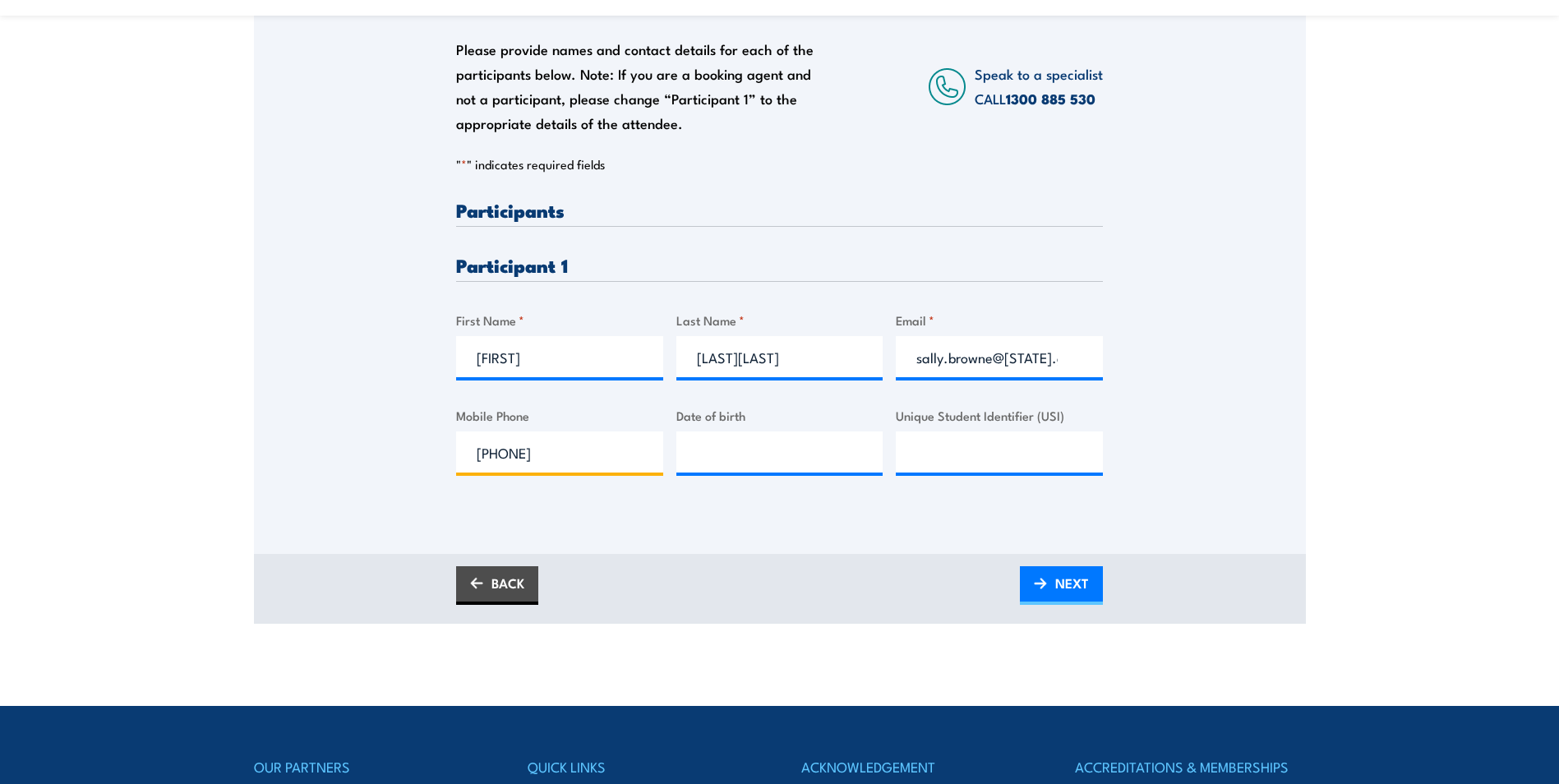 click on "432183389" at bounding box center [560, 452] 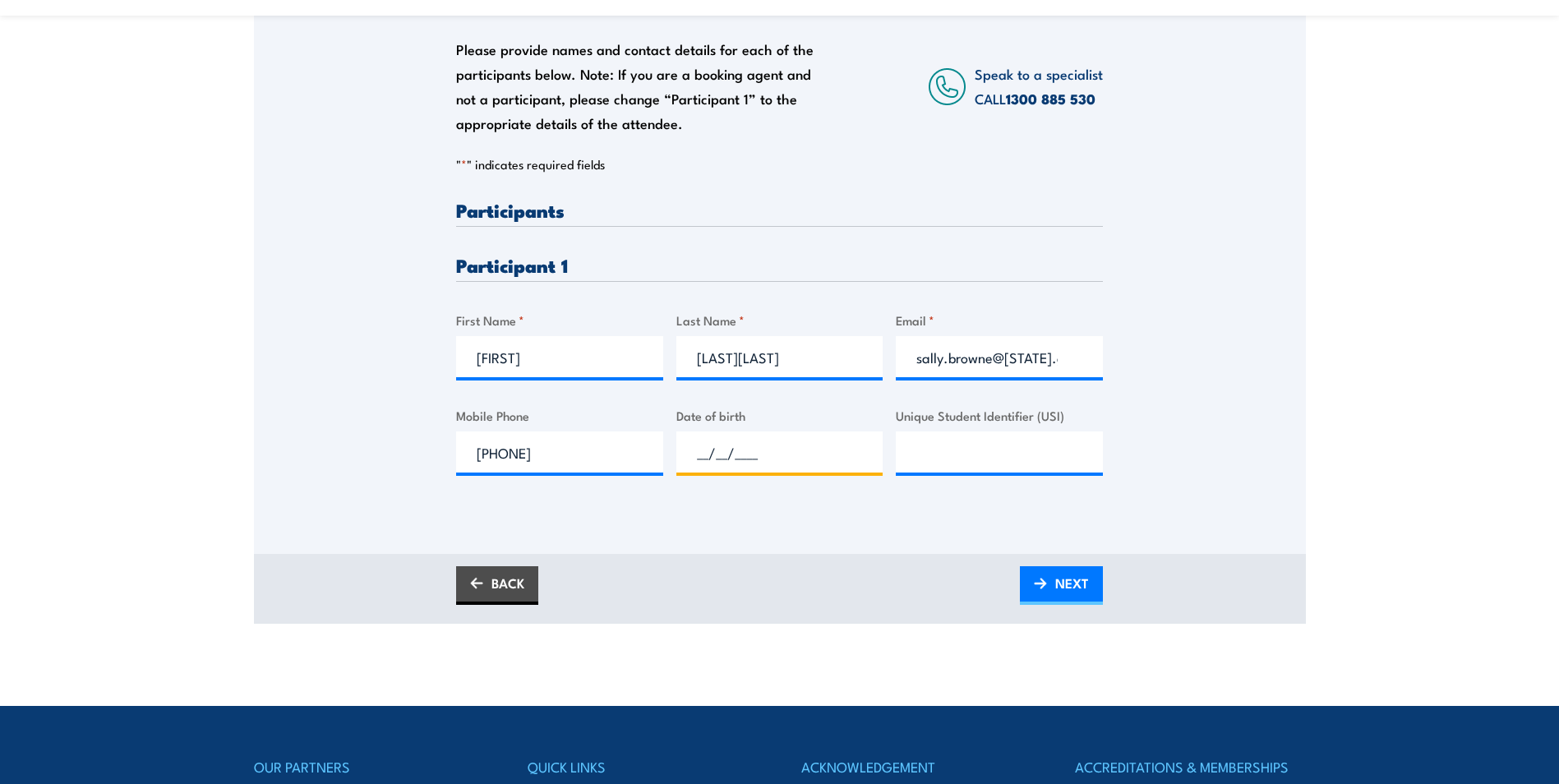 click on "__/__/____" at bounding box center (780, 452) 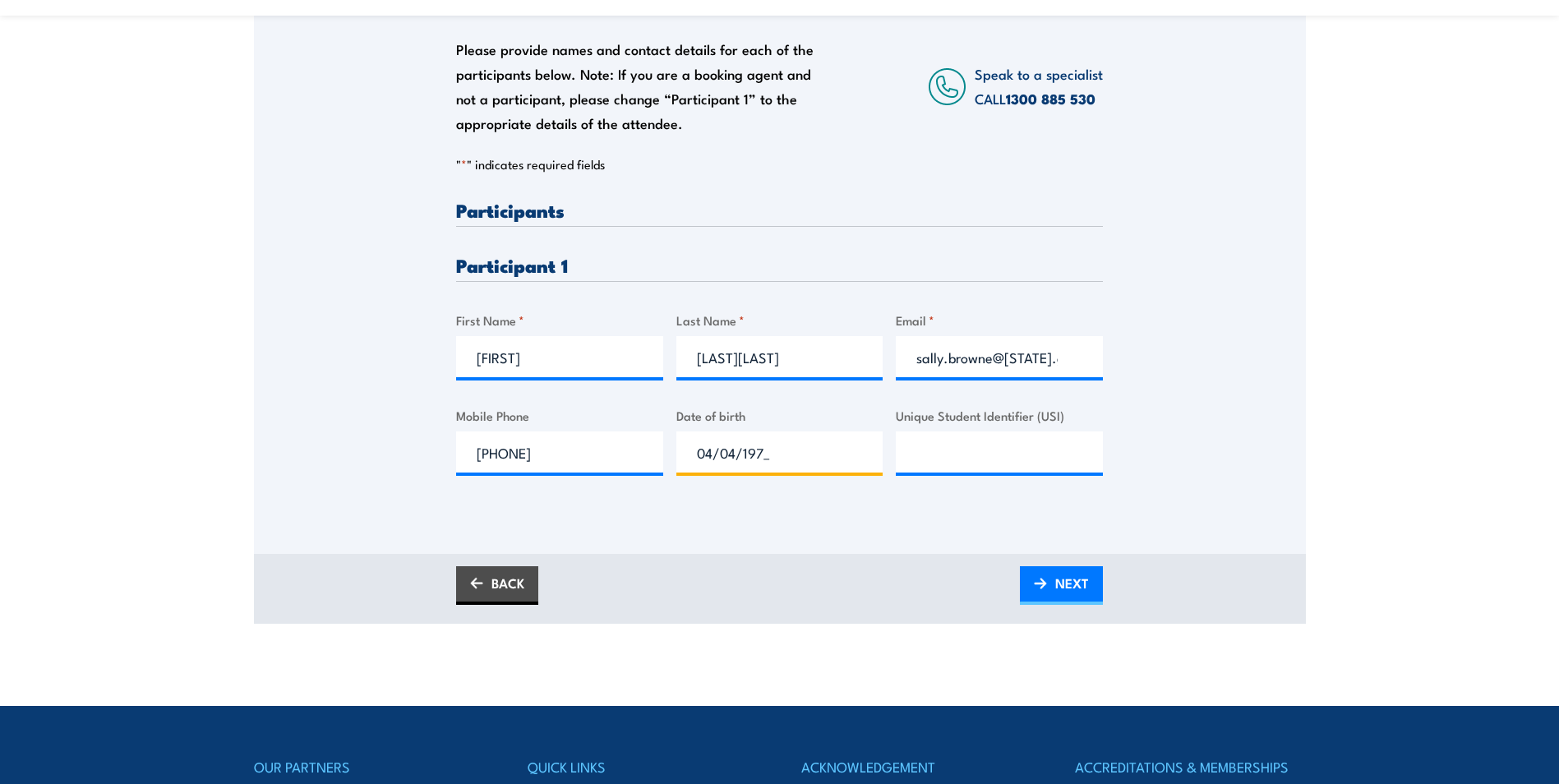 type on "04/04/1973" 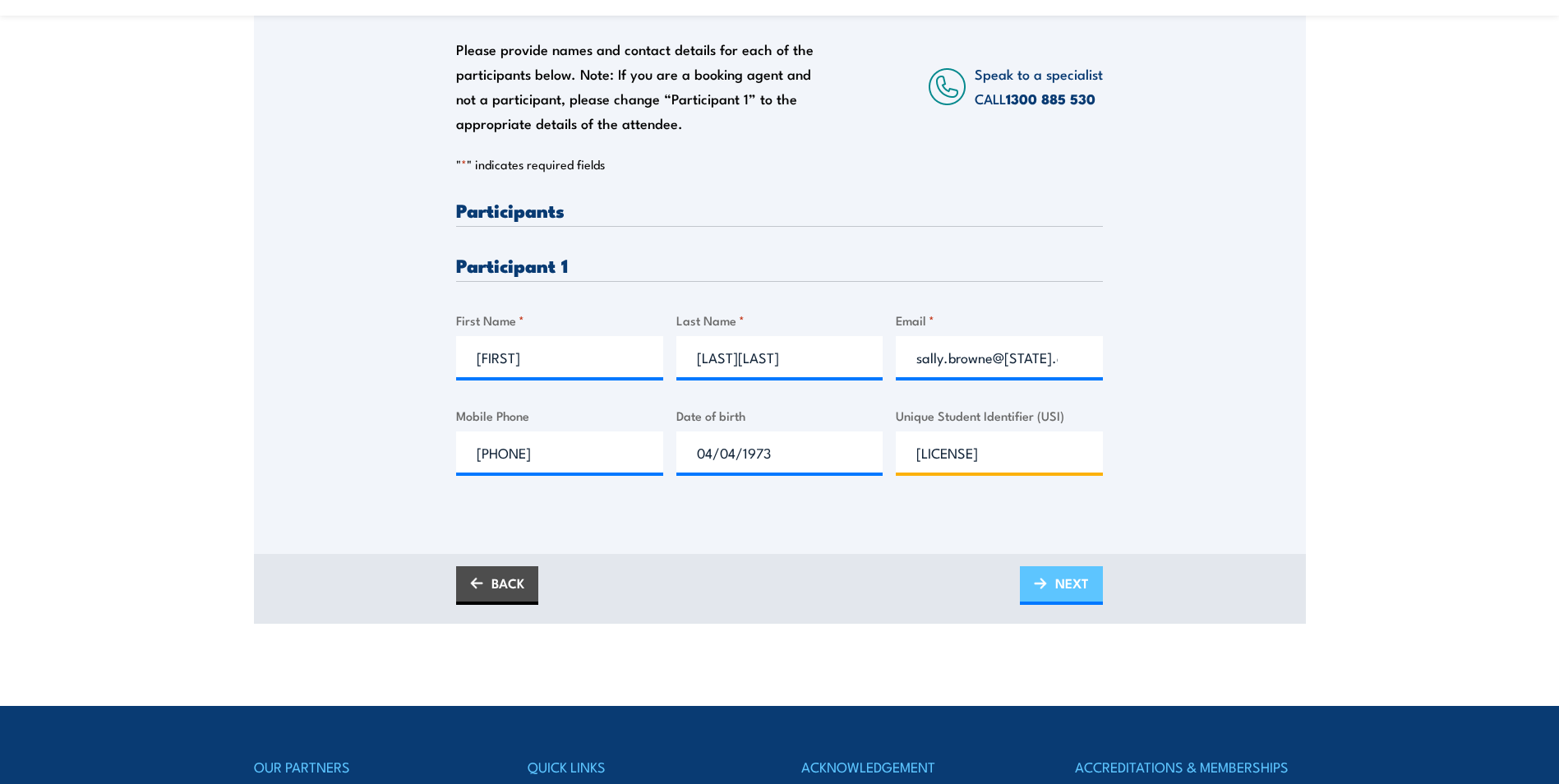 type on "KVJT6MP9QG" 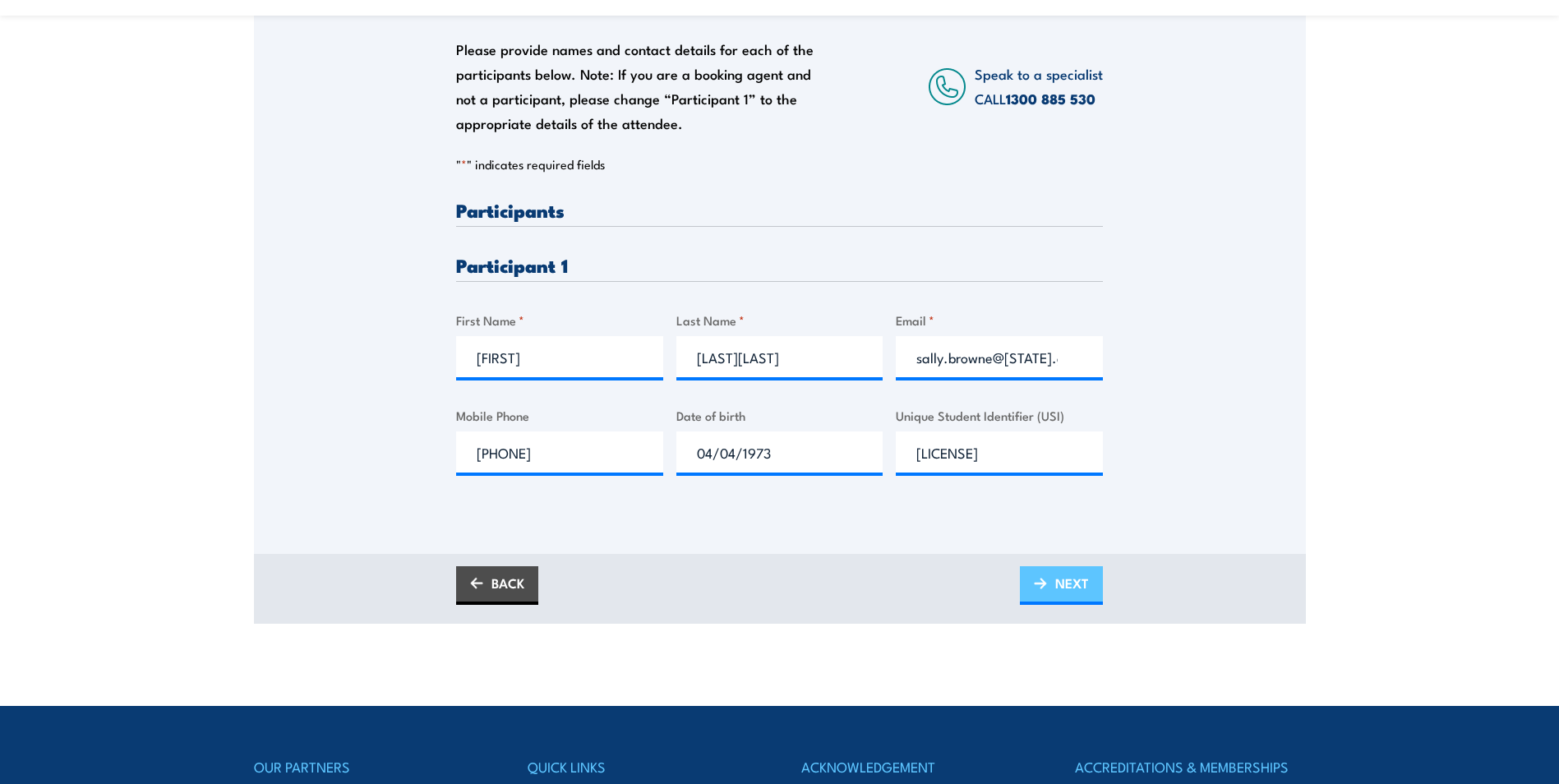 click on "NEXT" at bounding box center (1072, 583) 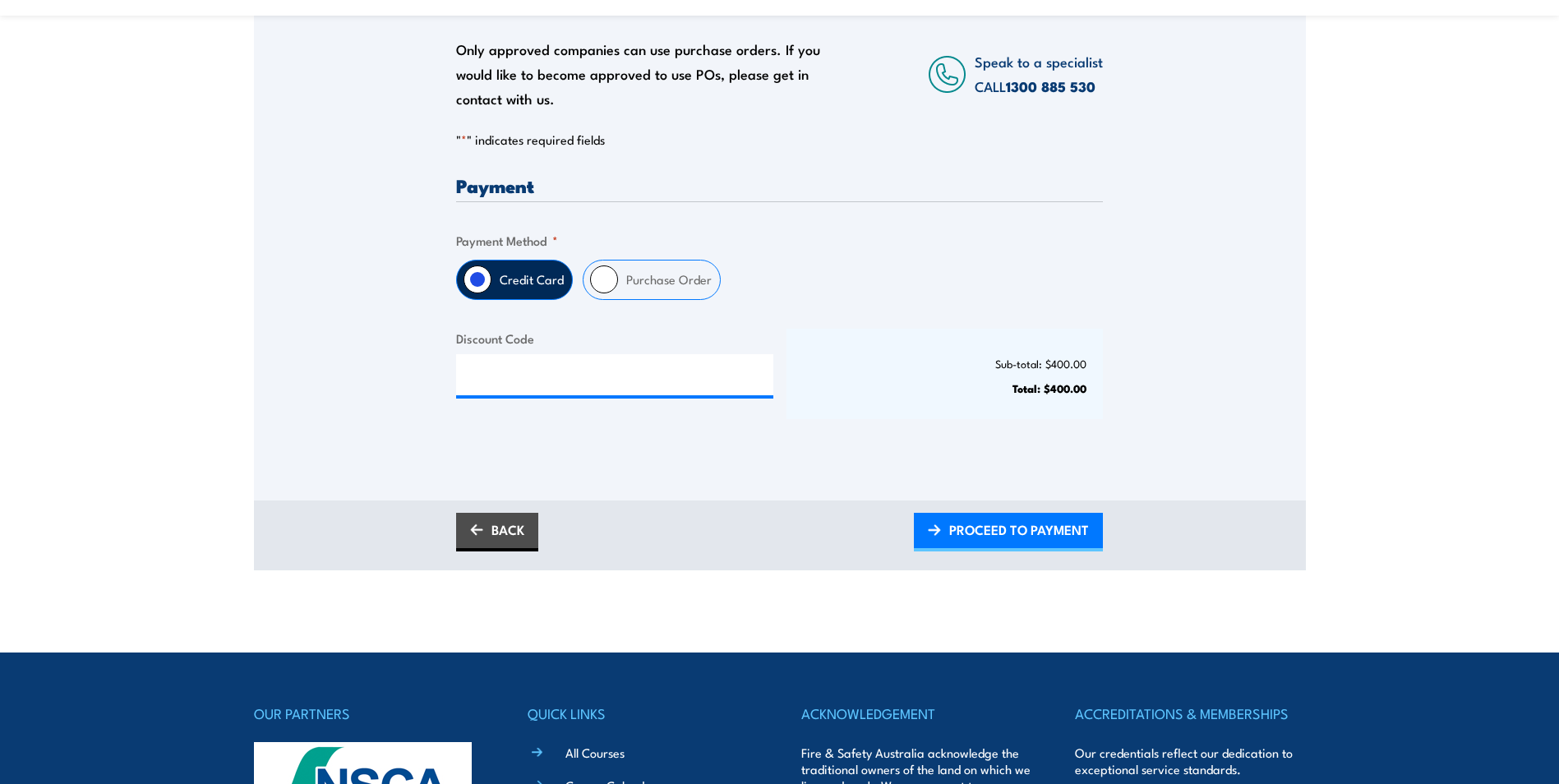 scroll, scrollTop: 0, scrollLeft: 0, axis: both 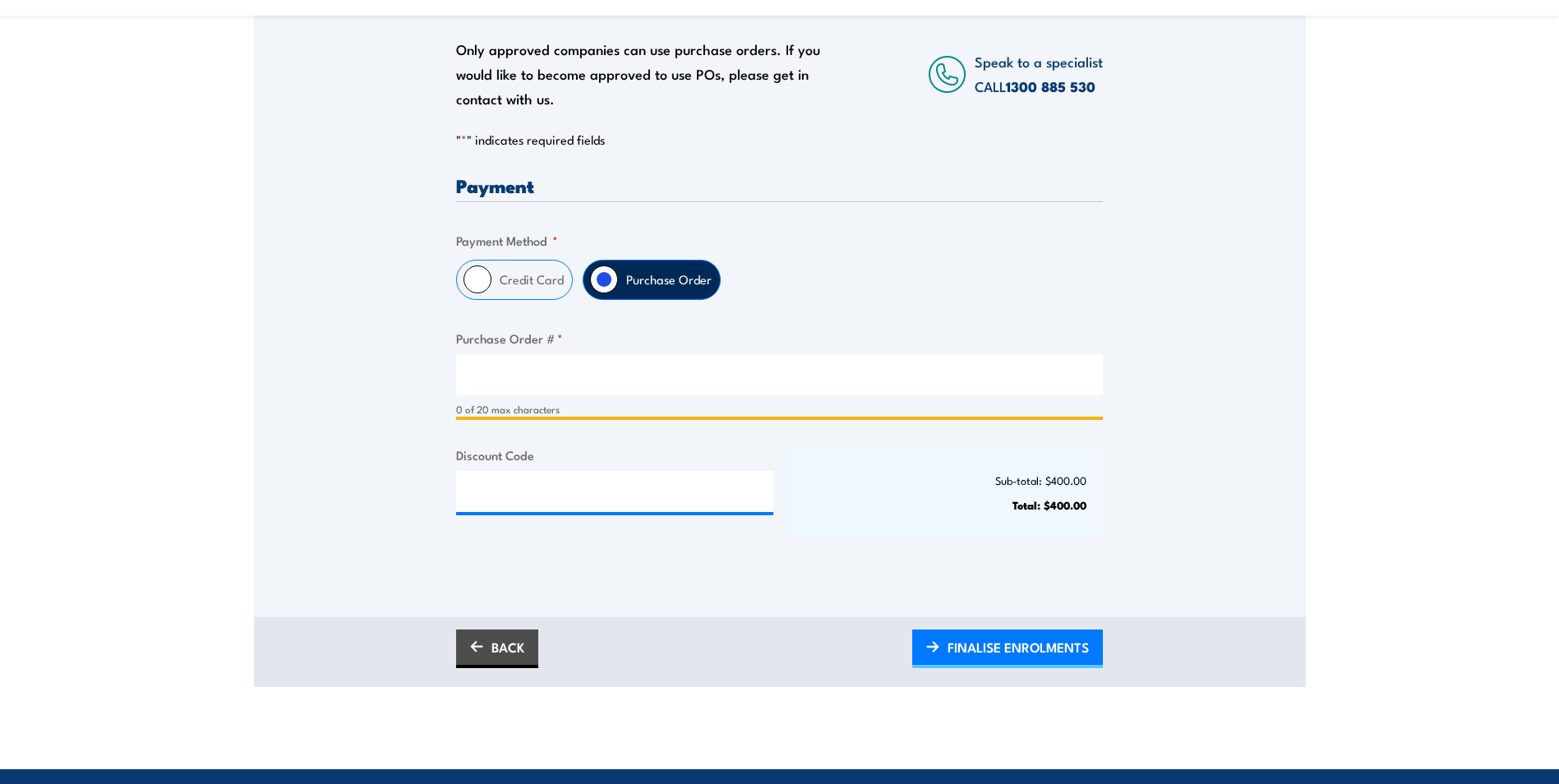 click on "Purchase Order # *" at bounding box center [779, 375] 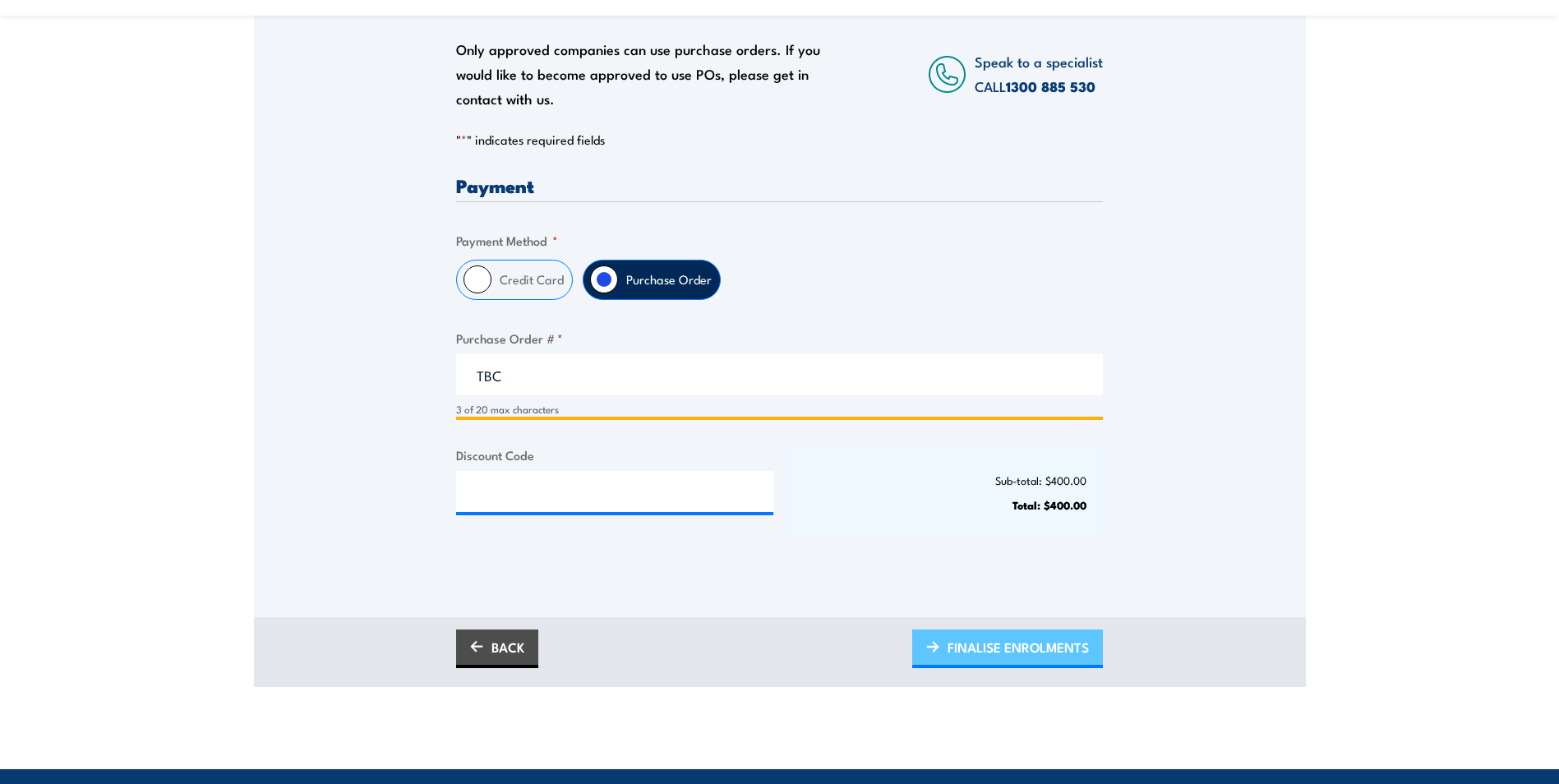 type on "TBC" 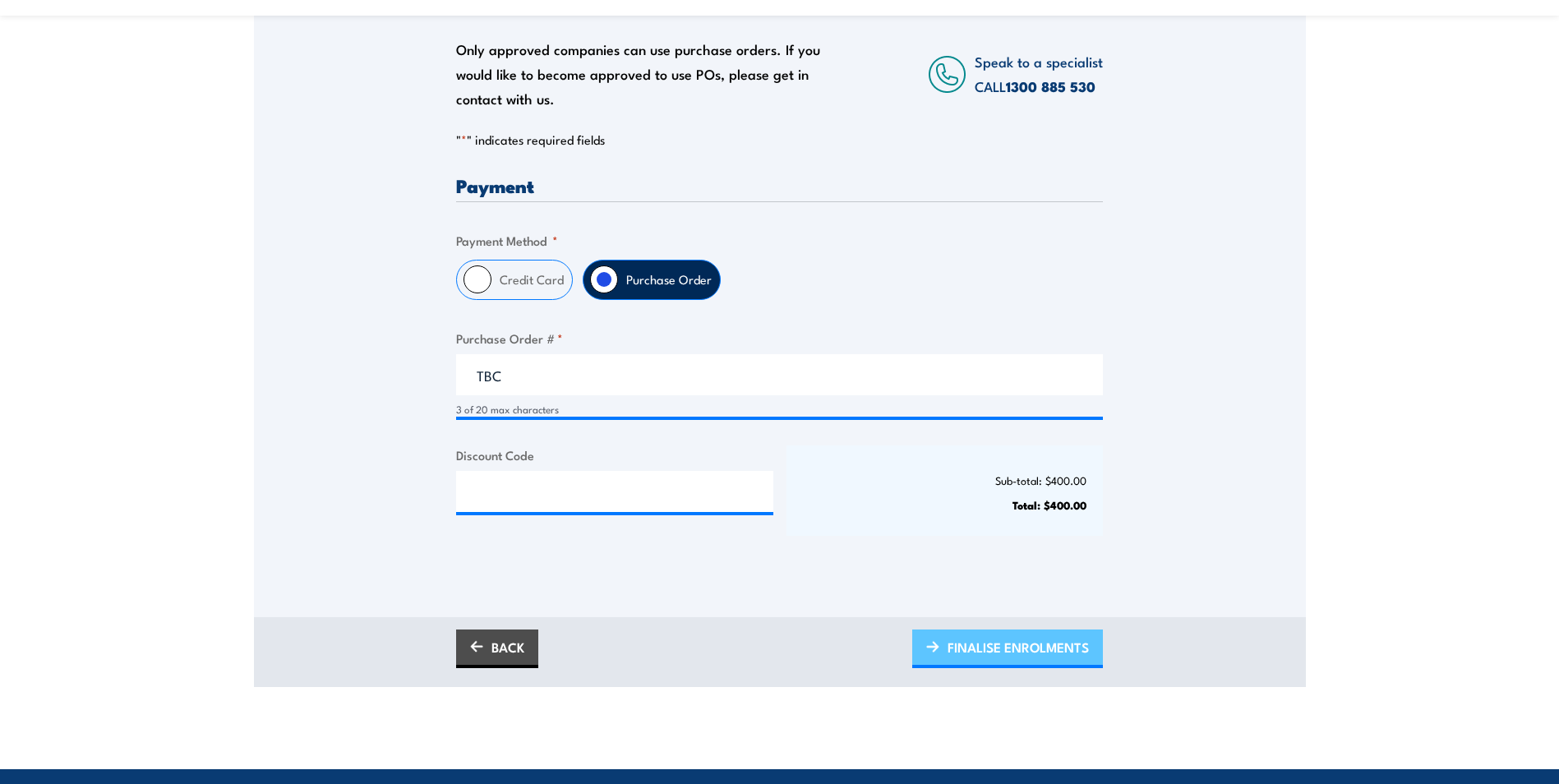 click on "FINALISE ENROLMENTS" at bounding box center (1018, 647) 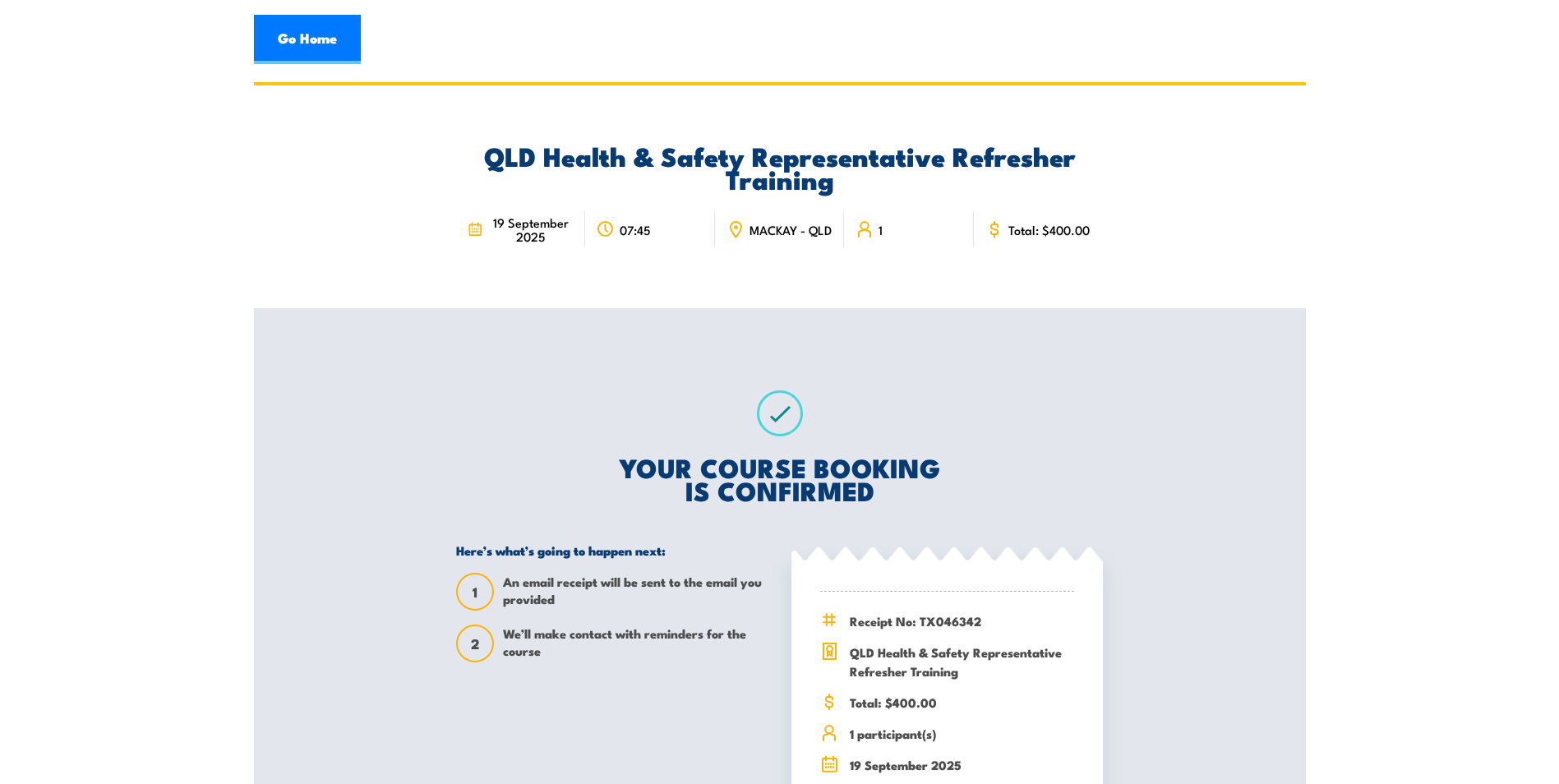 scroll, scrollTop: 0, scrollLeft: 0, axis: both 